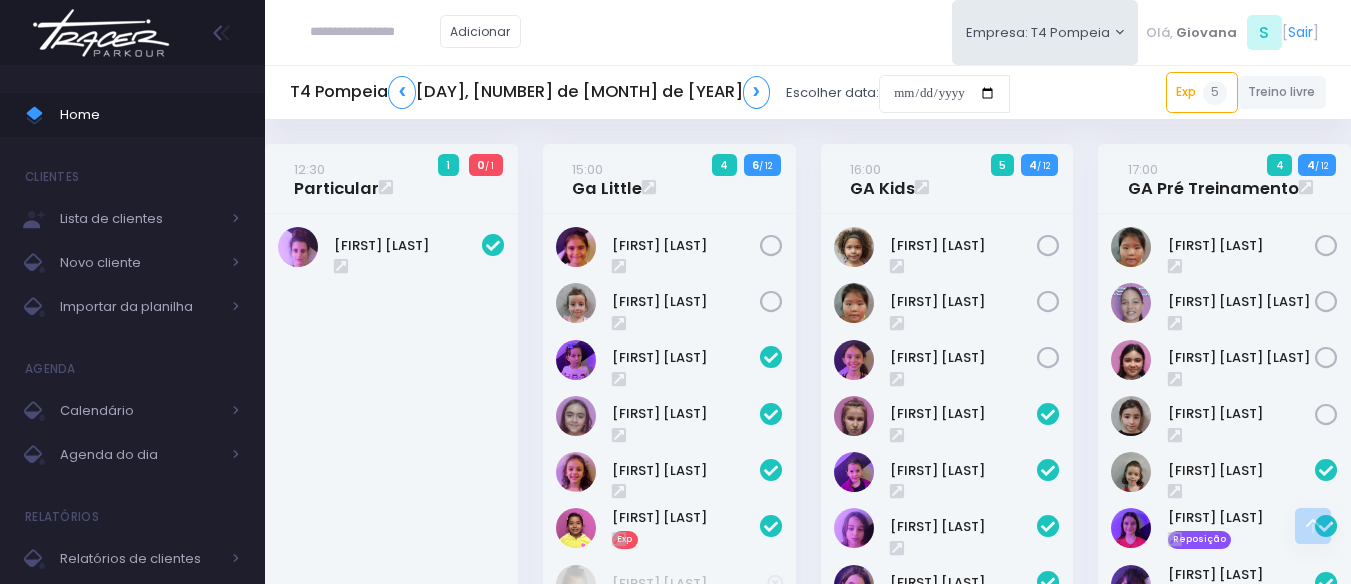 scroll, scrollTop: 671, scrollLeft: 0, axis: vertical 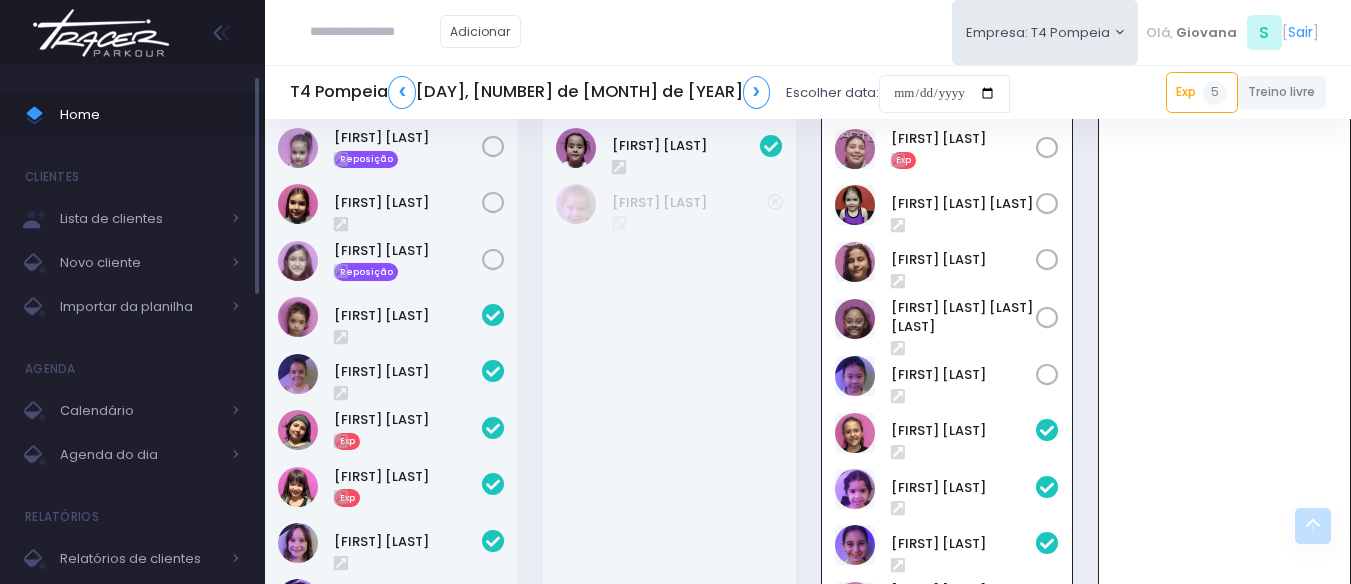 click on "Home" at bounding box center (150, 115) 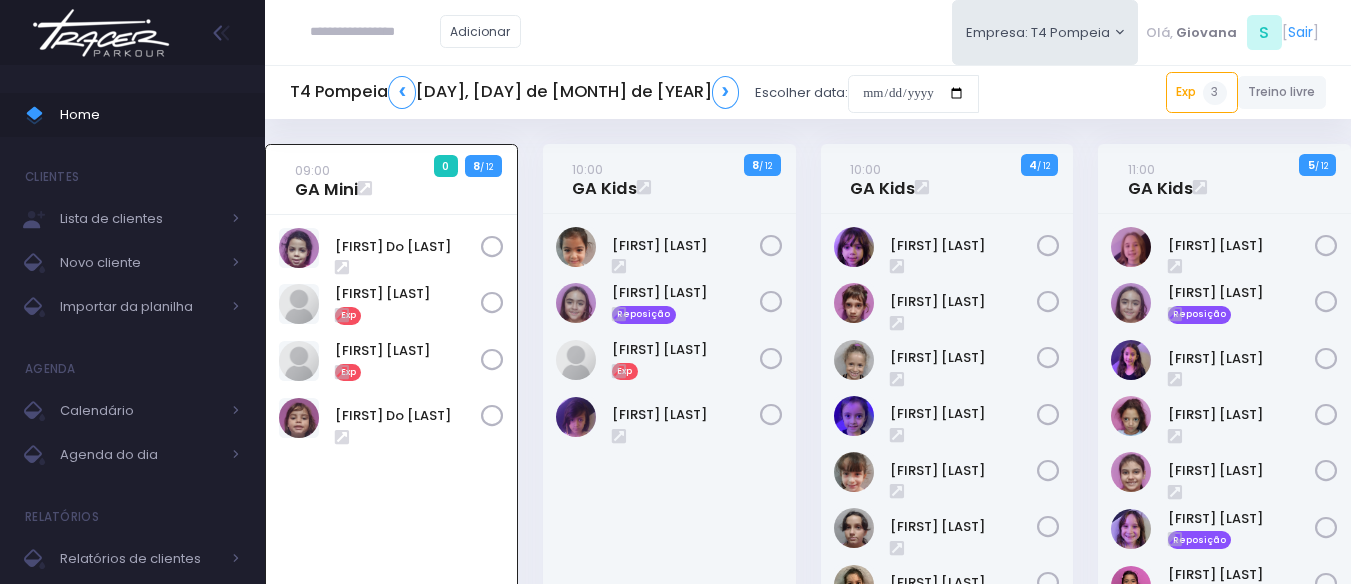 scroll, scrollTop: 144, scrollLeft: 0, axis: vertical 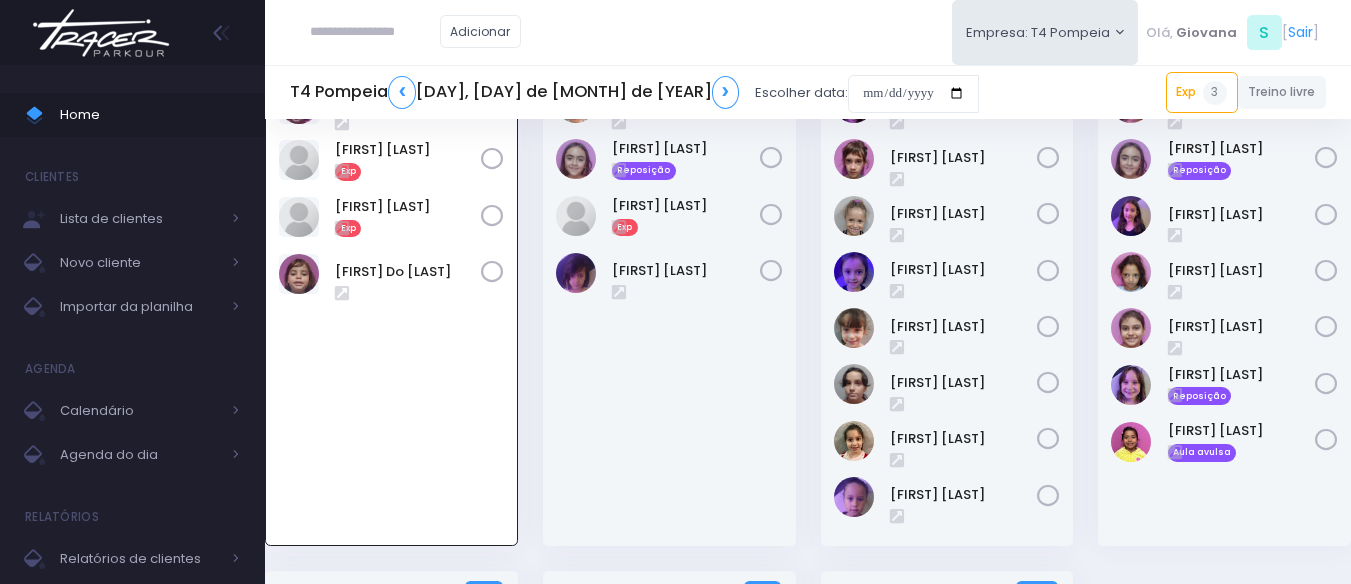 paste on "**********" 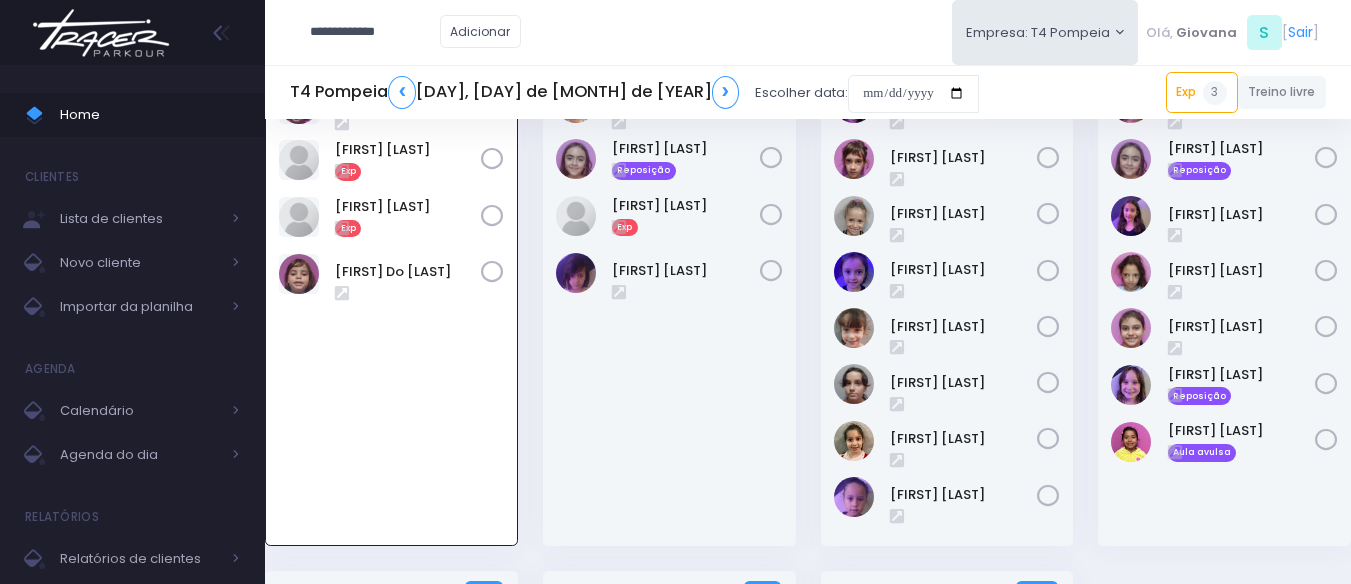 click on "**********" at bounding box center [375, 32] 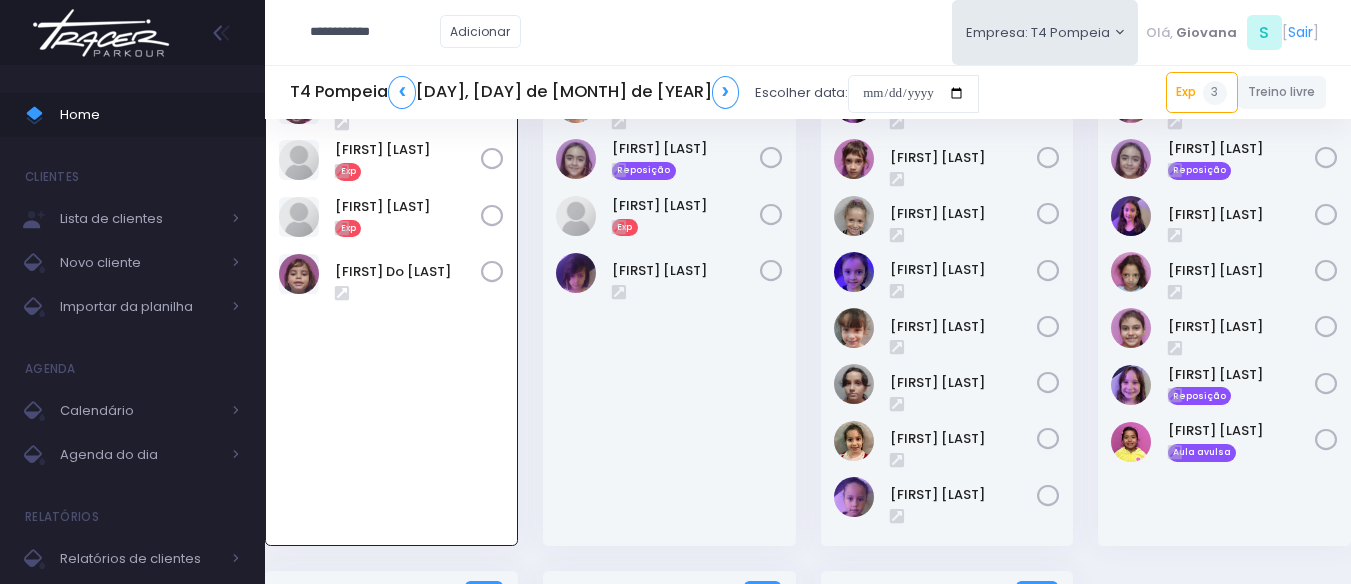 type on "**********" 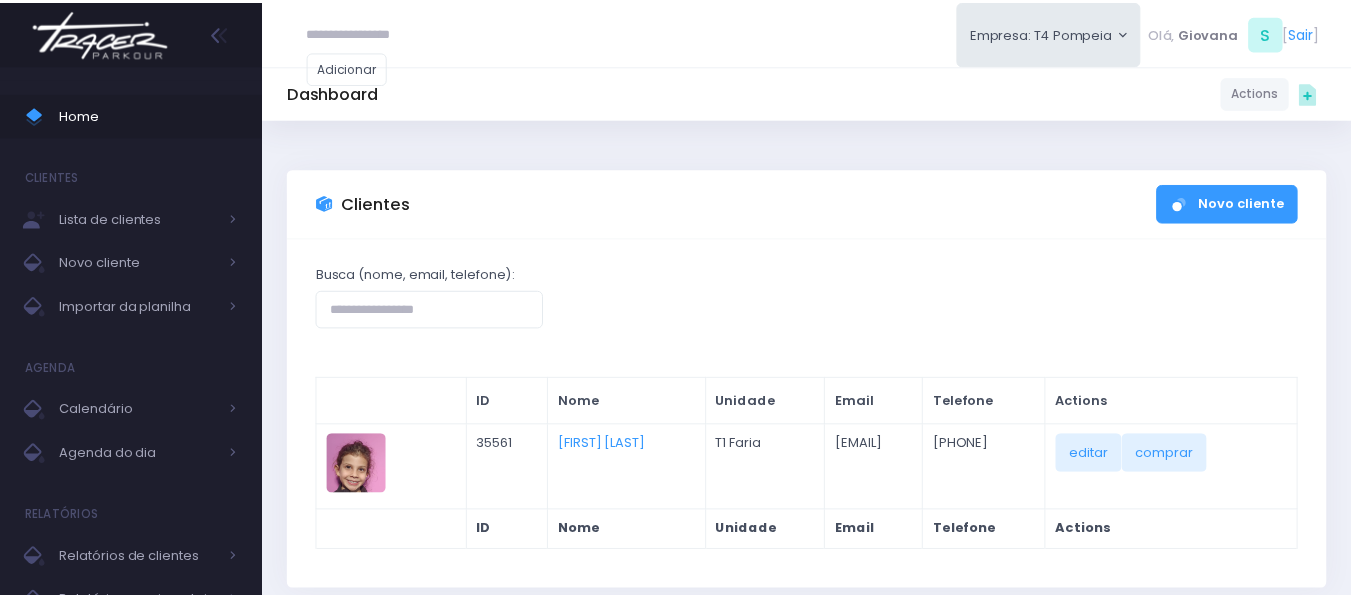 scroll, scrollTop: 0, scrollLeft: 0, axis: both 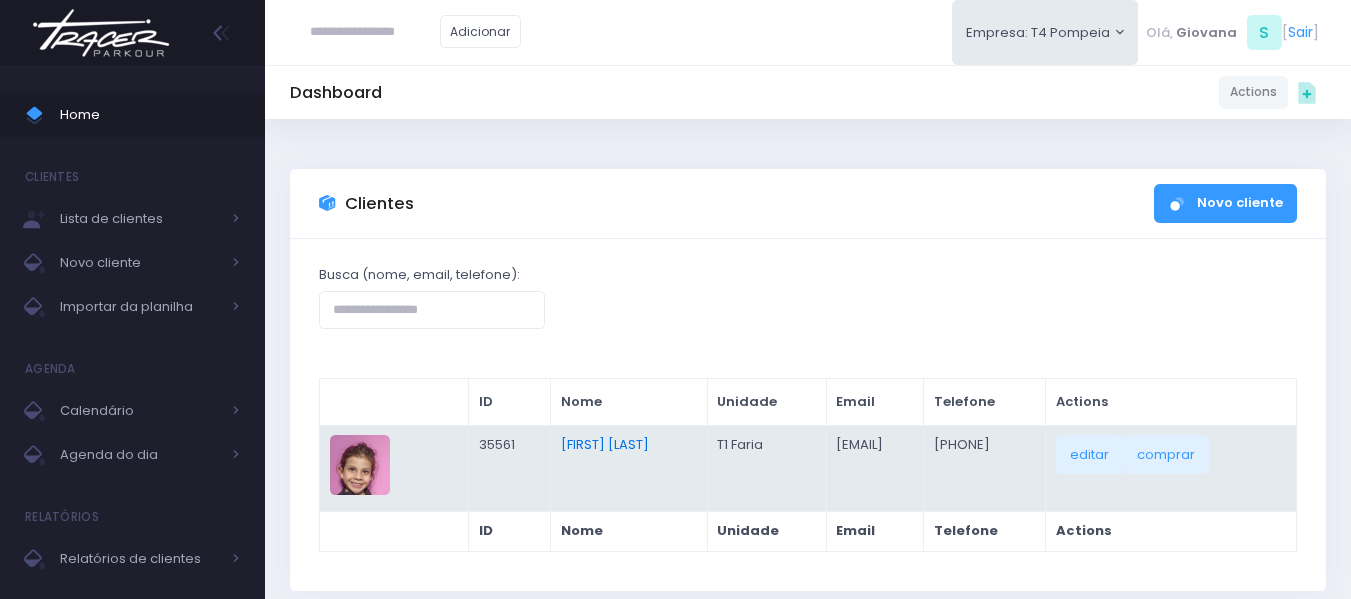 click on "[FIRST] [LAST]" at bounding box center (605, 444) 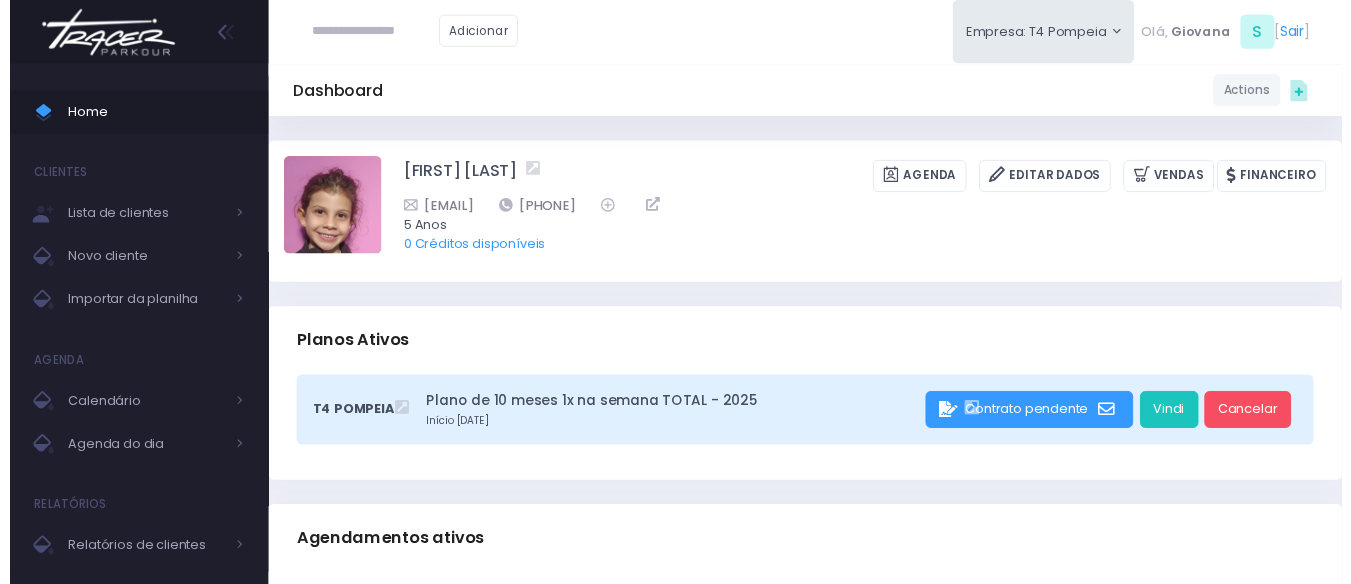 scroll, scrollTop: 0, scrollLeft: 0, axis: both 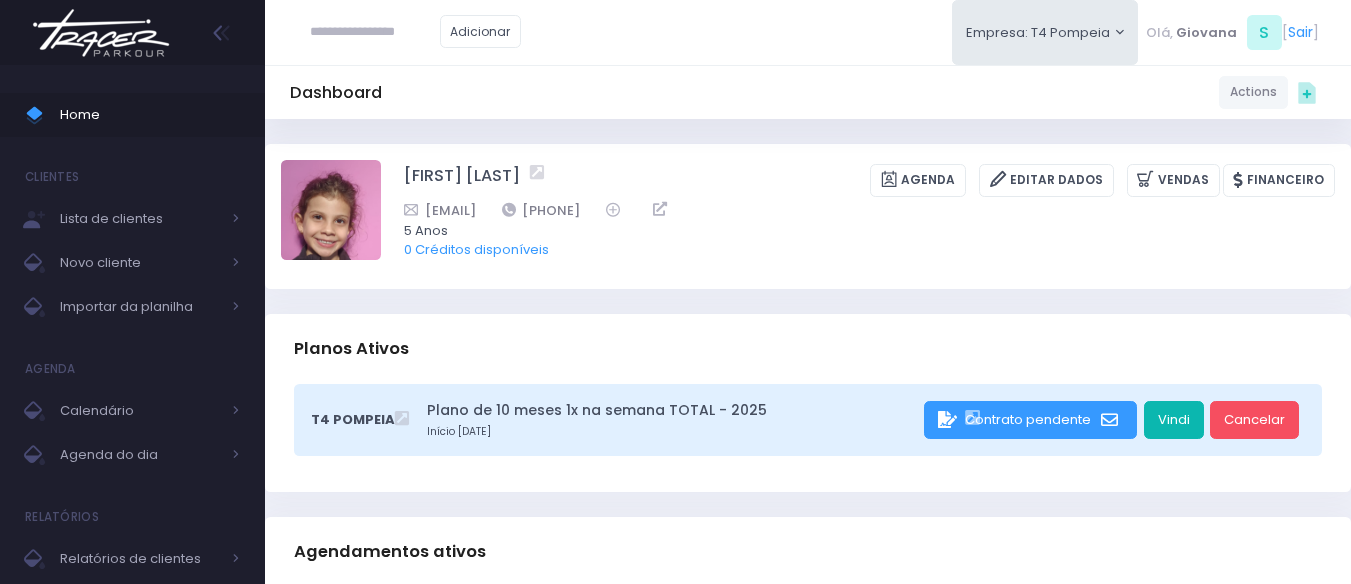 click on "Vindi" at bounding box center (1174, 420) 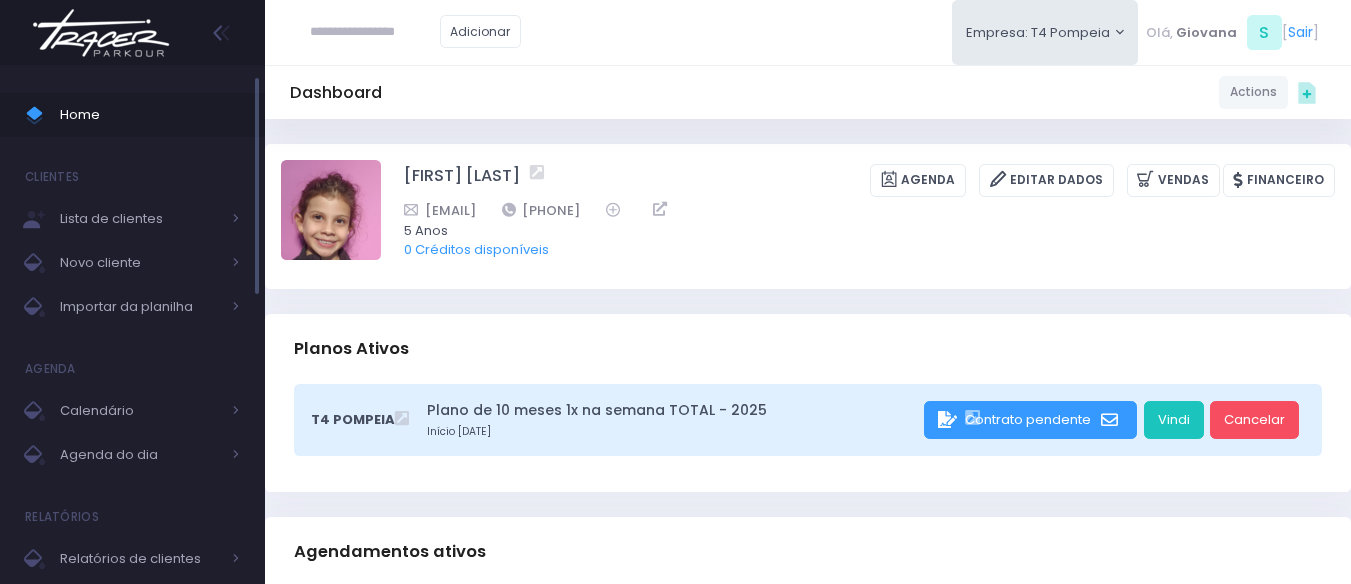 click on "Home" at bounding box center (150, 115) 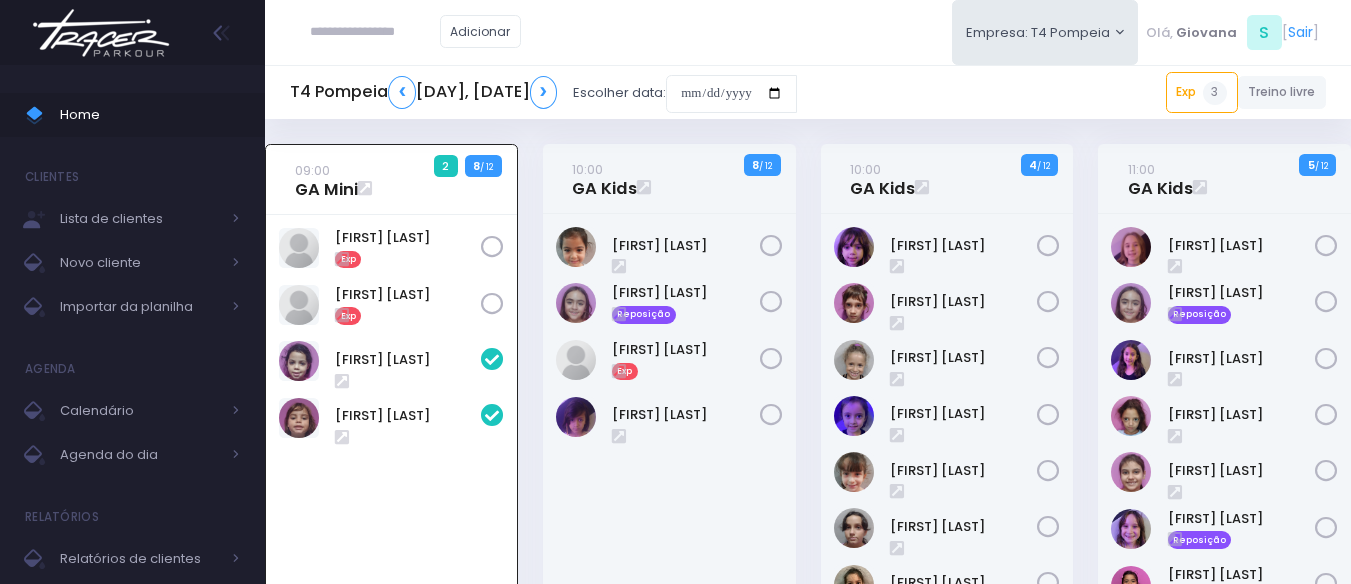 scroll, scrollTop: 144, scrollLeft: 0, axis: vertical 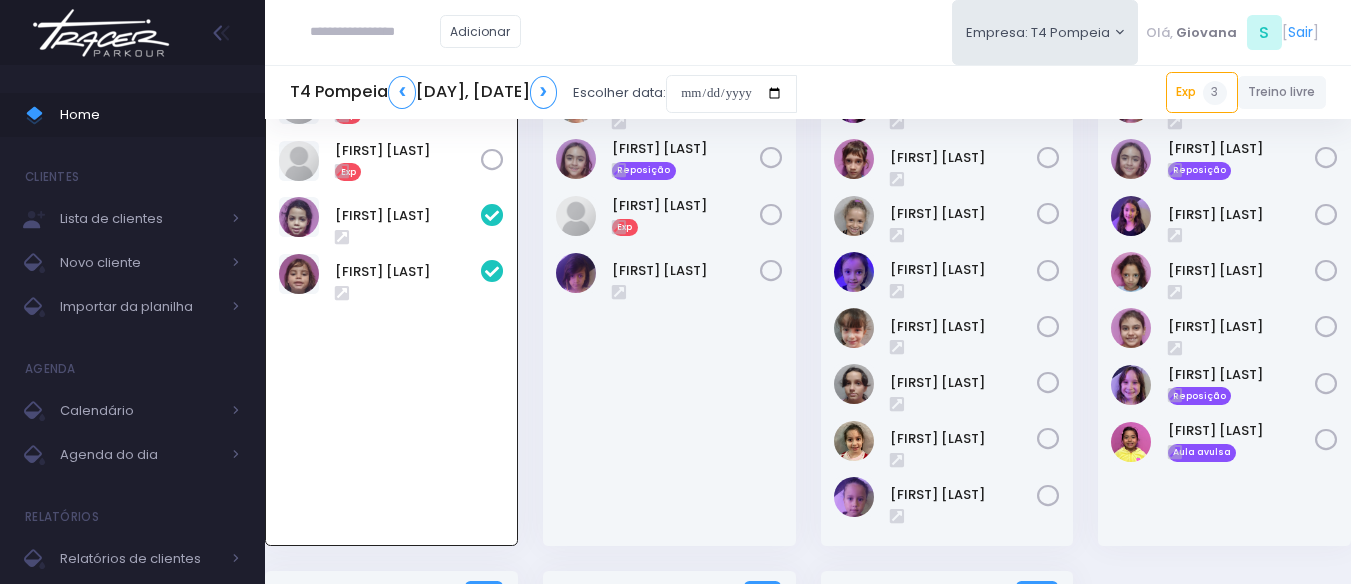 click at bounding box center (375, 32) 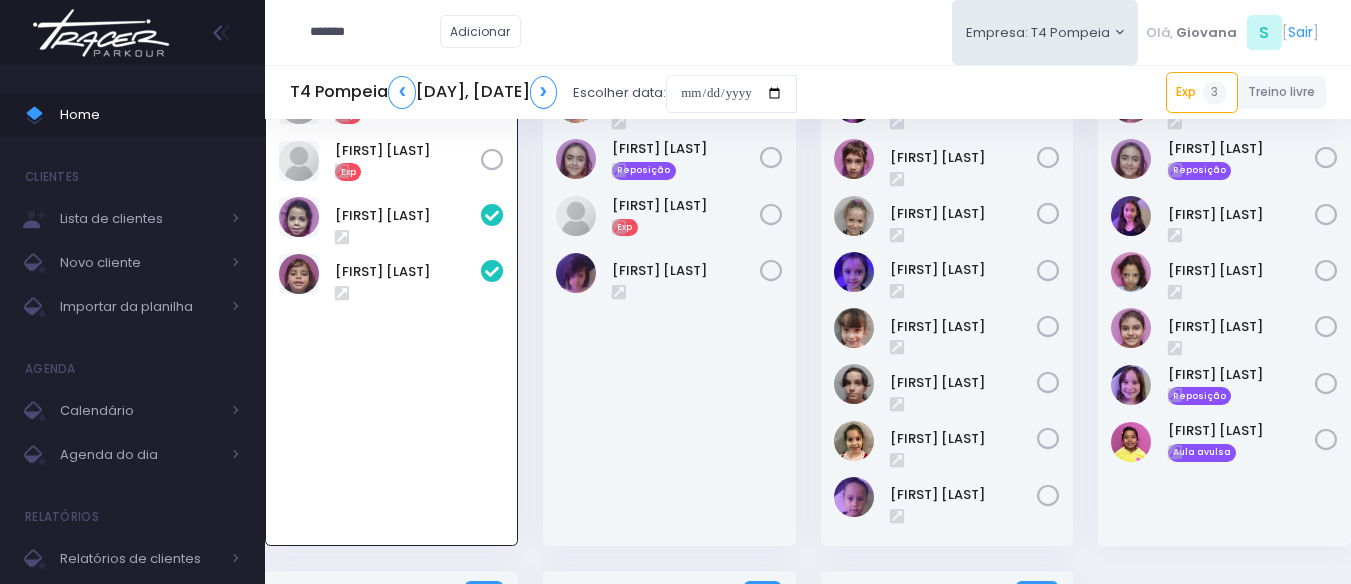 type on "*******" 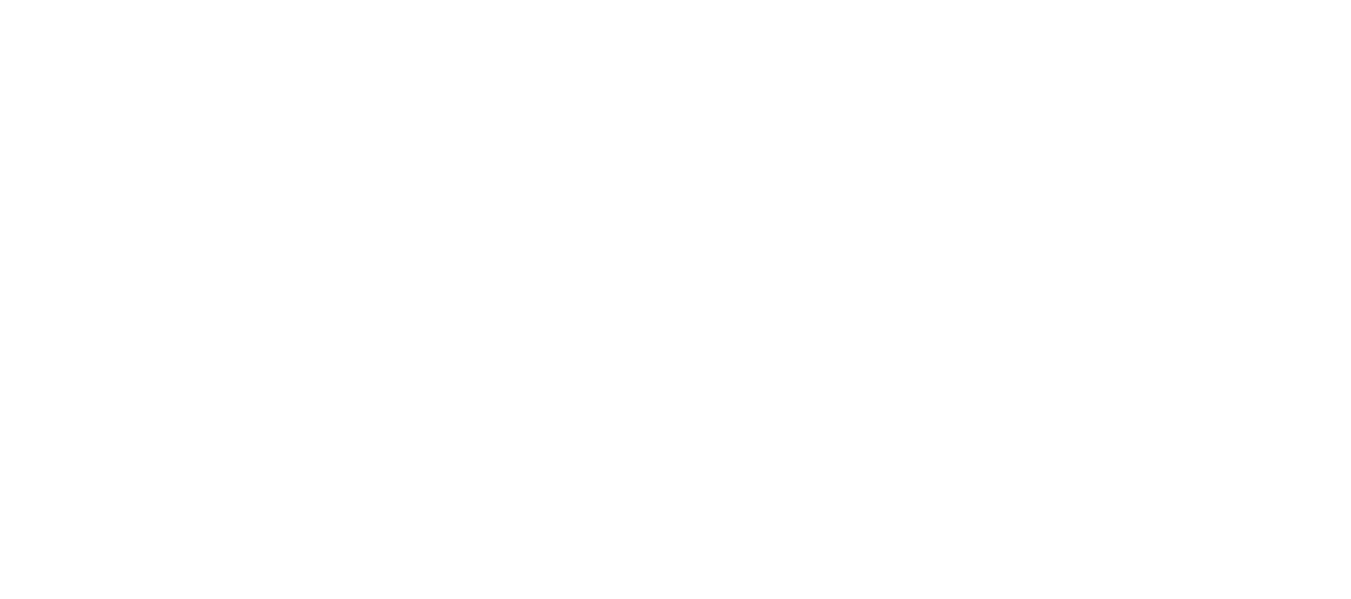 scroll, scrollTop: 0, scrollLeft: 0, axis: both 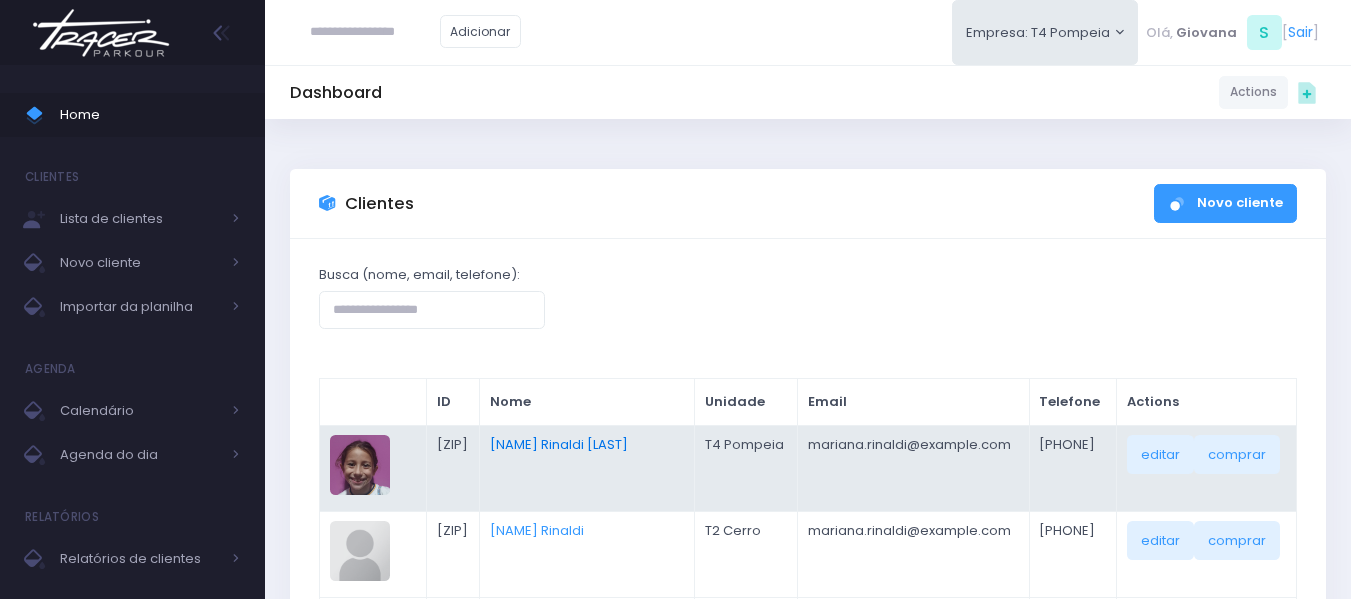 click on "Luiza Rinaldi Barili" at bounding box center (559, 444) 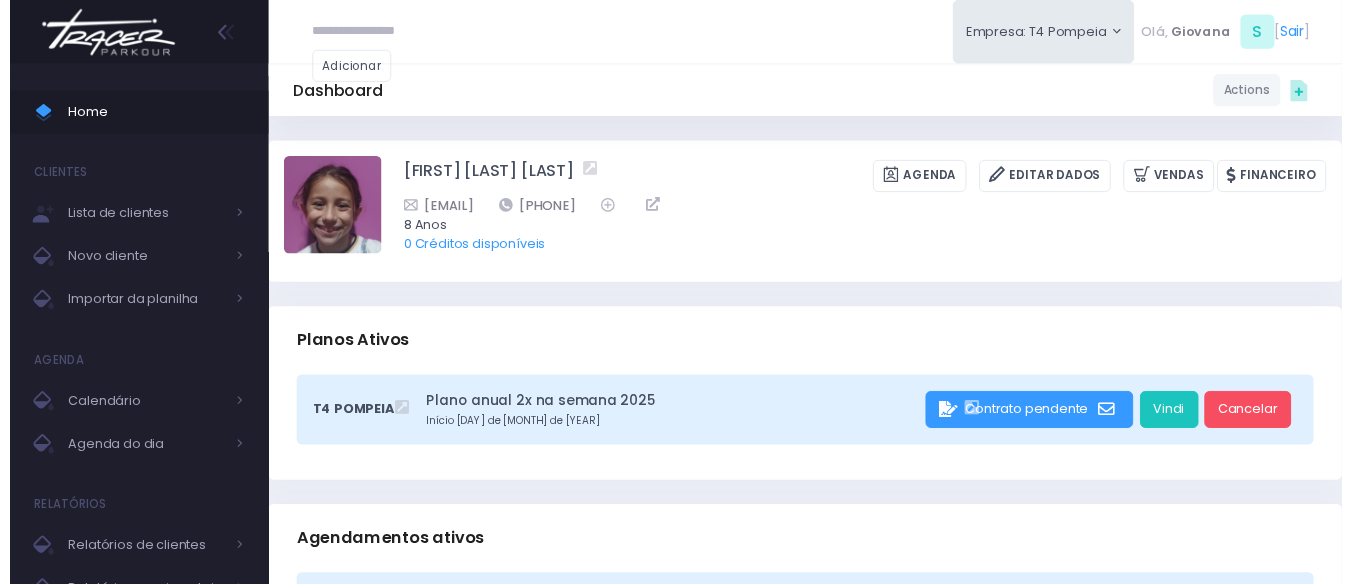 scroll, scrollTop: 0, scrollLeft: 0, axis: both 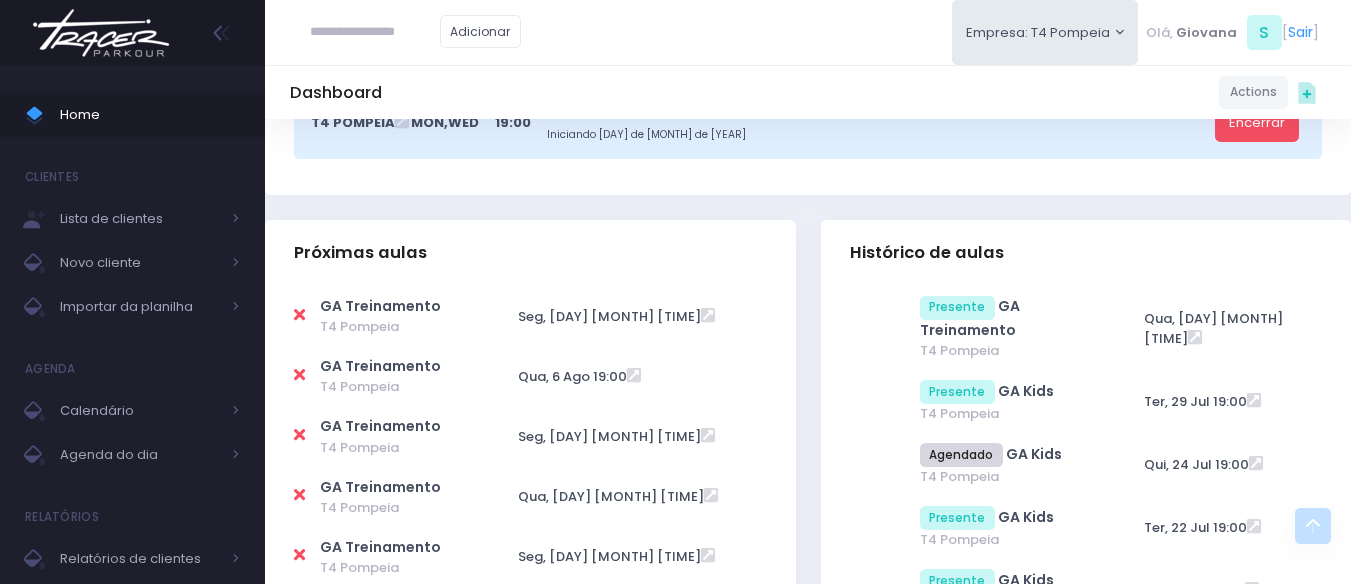 click on "Próximas aulas
GA Treinamento T4 Pompeia" at bounding box center (531, 1279) 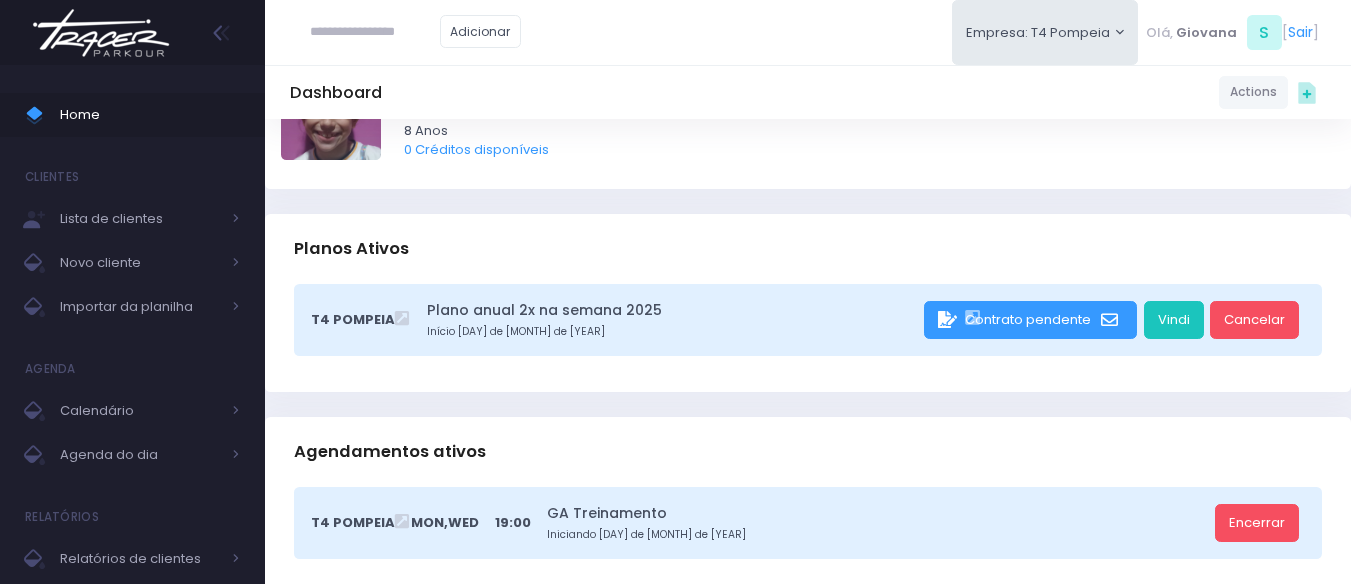 scroll, scrollTop: 0, scrollLeft: 0, axis: both 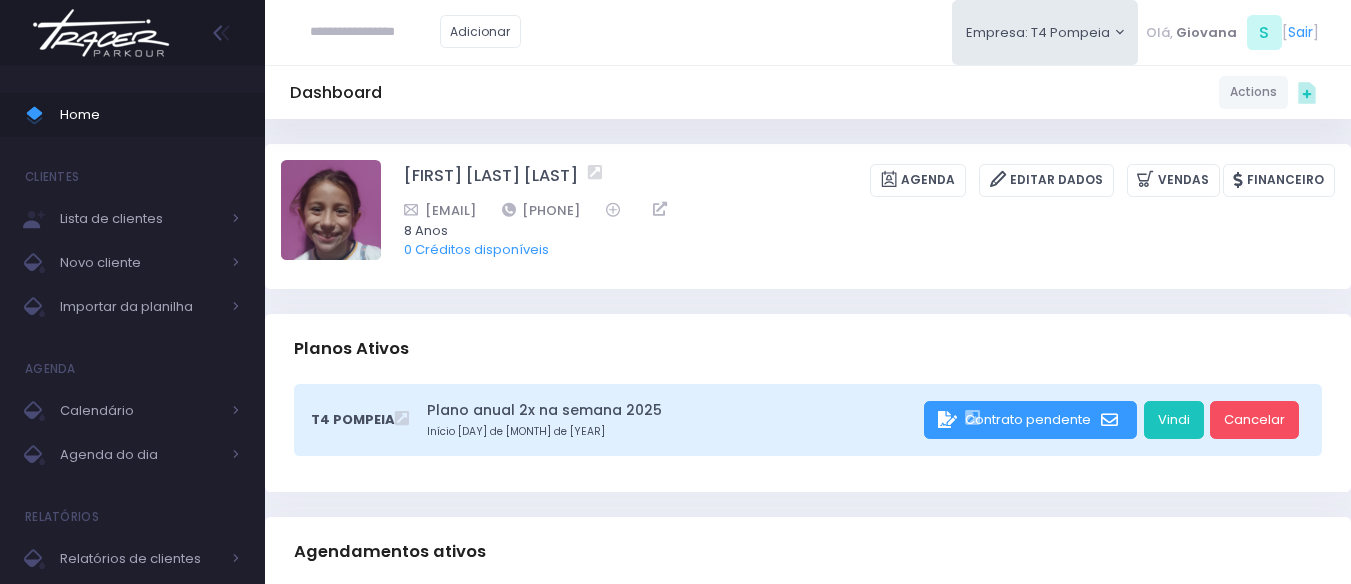 click on "Luiza Rinaldi Barili
Agenda
Editar Dados
Vendas
Financeiro" at bounding box center (808, 216) 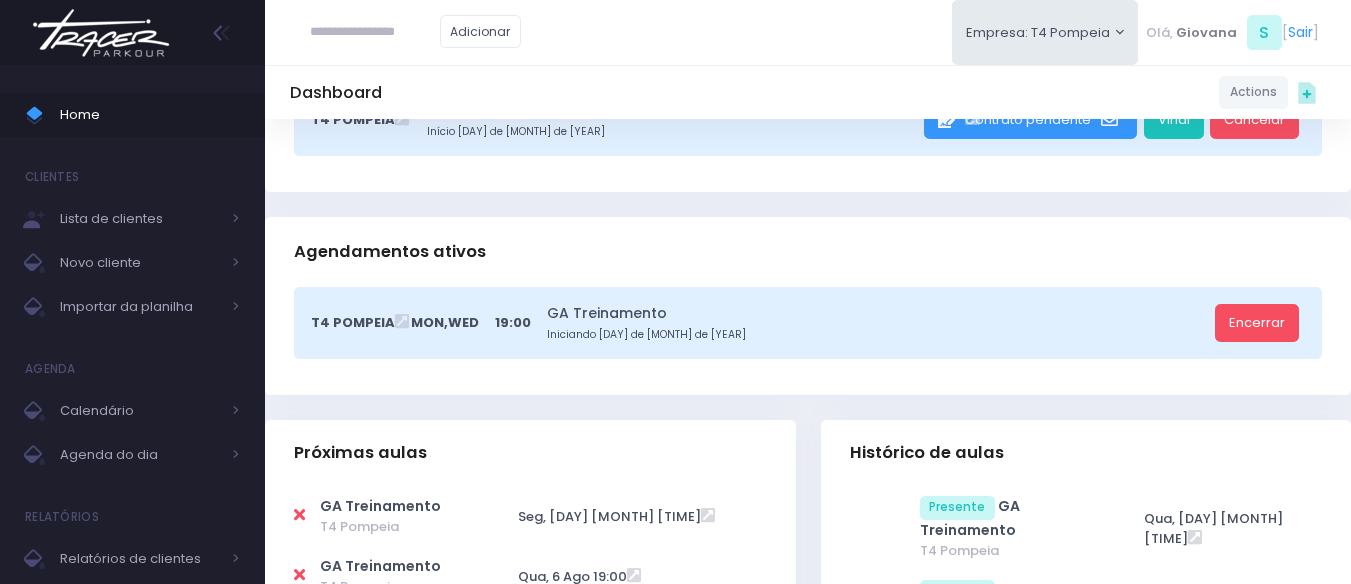 scroll, scrollTop: 400, scrollLeft: 0, axis: vertical 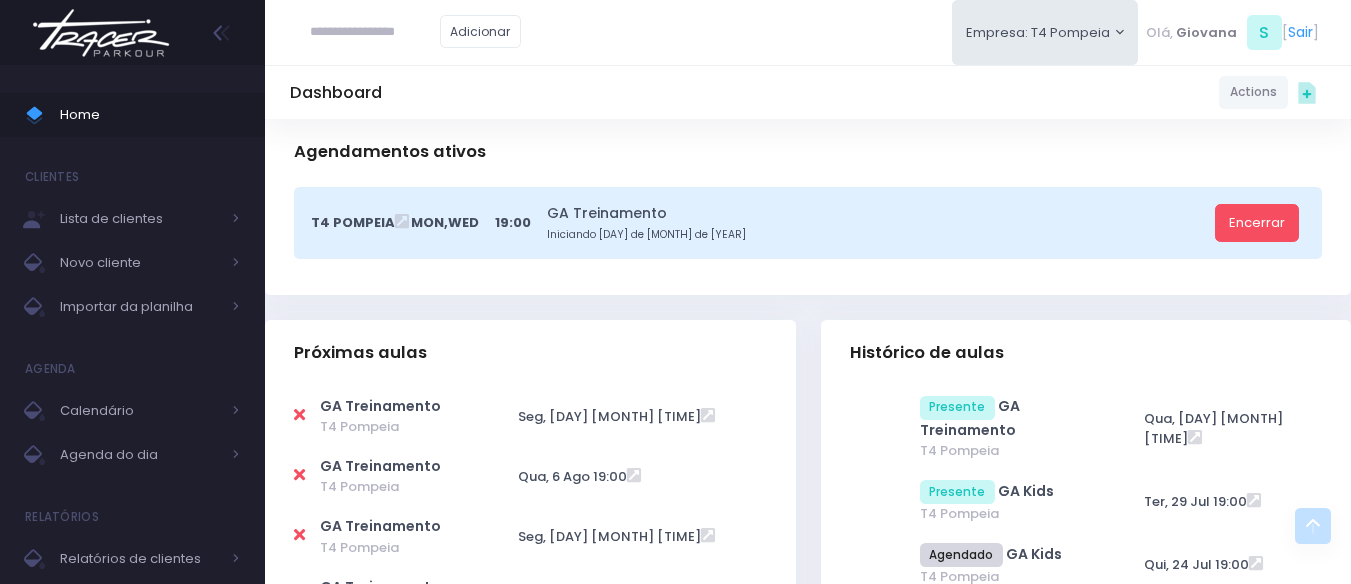 click on "Histórico de aulas
Presente
T4 Pompeia" at bounding box center [1086, 1379] 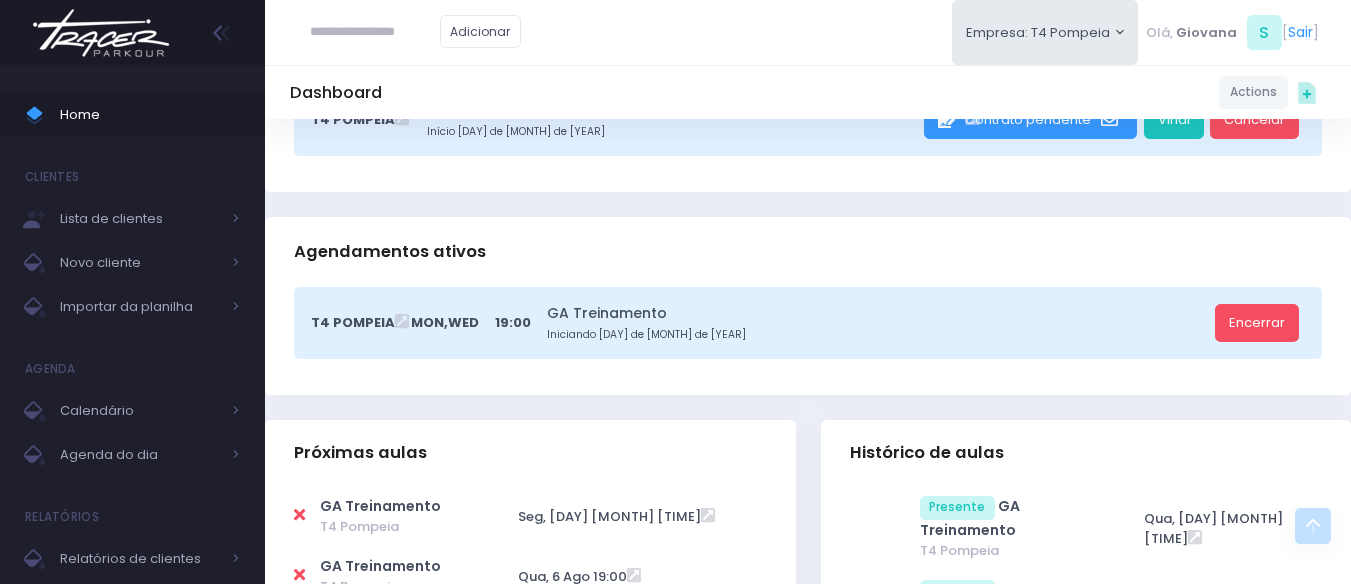 scroll, scrollTop: 0, scrollLeft: 0, axis: both 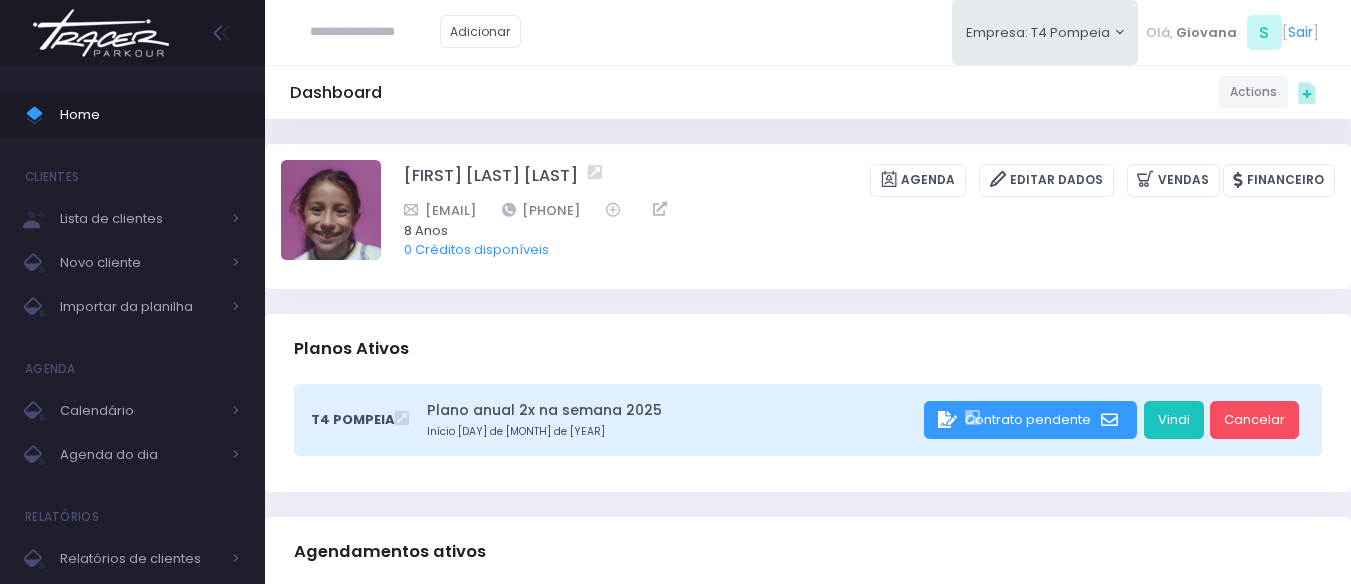 click on "Planos Ativos" at bounding box center (808, 349) 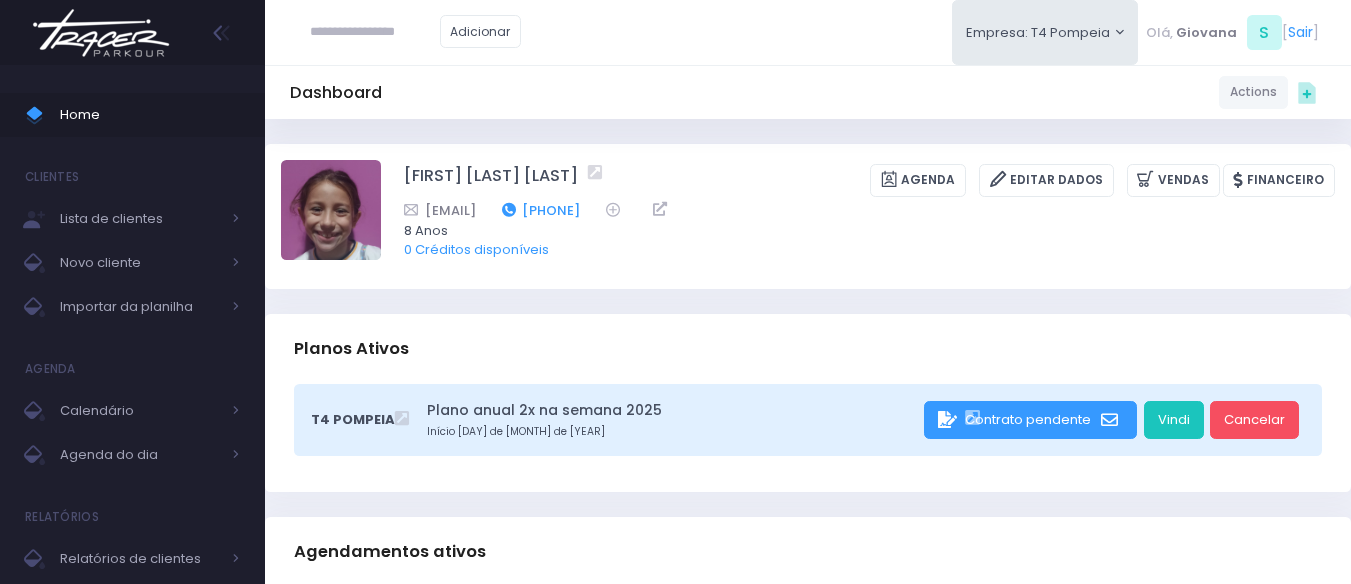 drag, startPoint x: 758, startPoint y: 202, endPoint x: 660, endPoint y: 209, distance: 98.24968 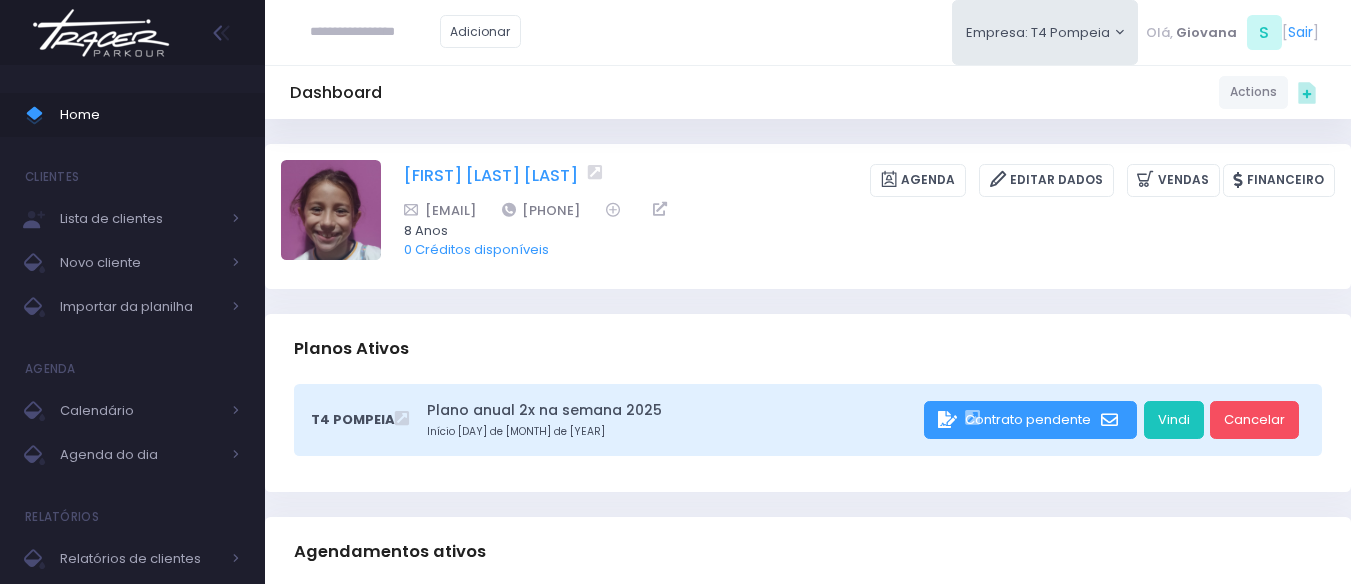 copy on "[PHONE]" 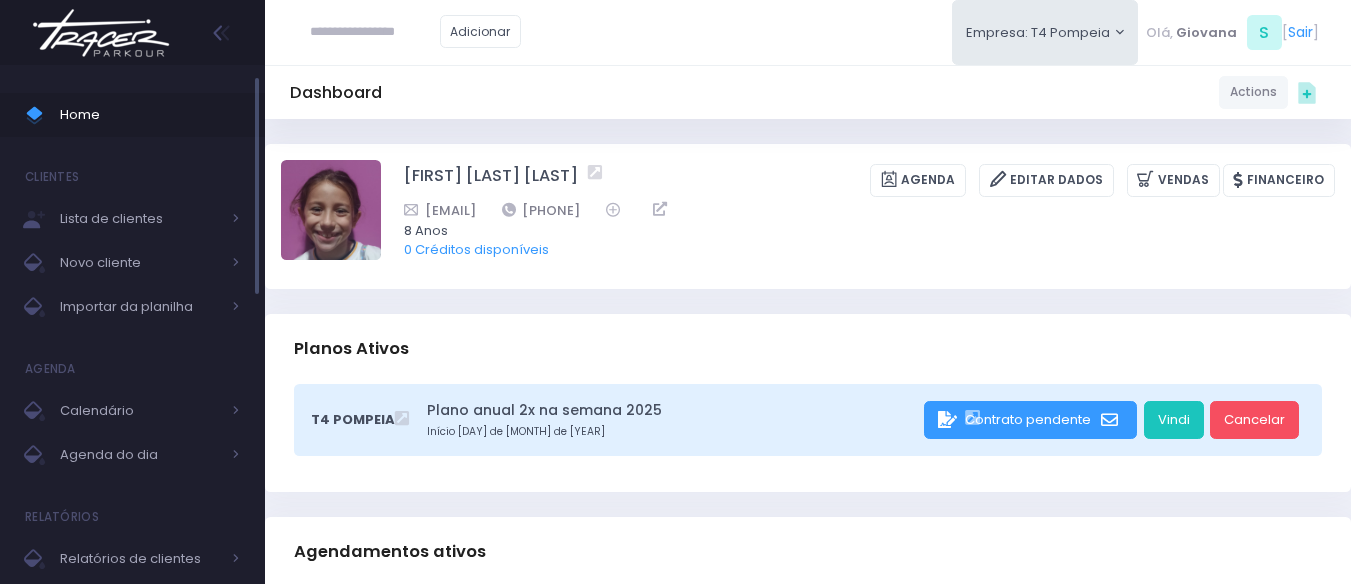 click on "Home" at bounding box center (150, 115) 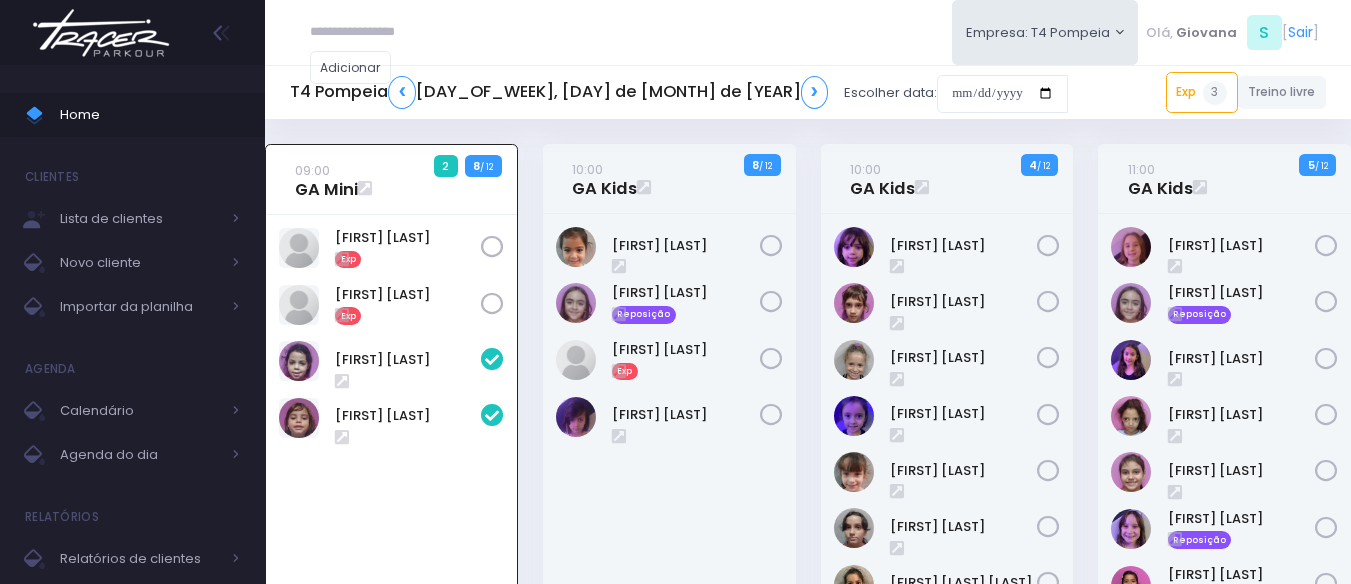 scroll, scrollTop: 144, scrollLeft: 0, axis: vertical 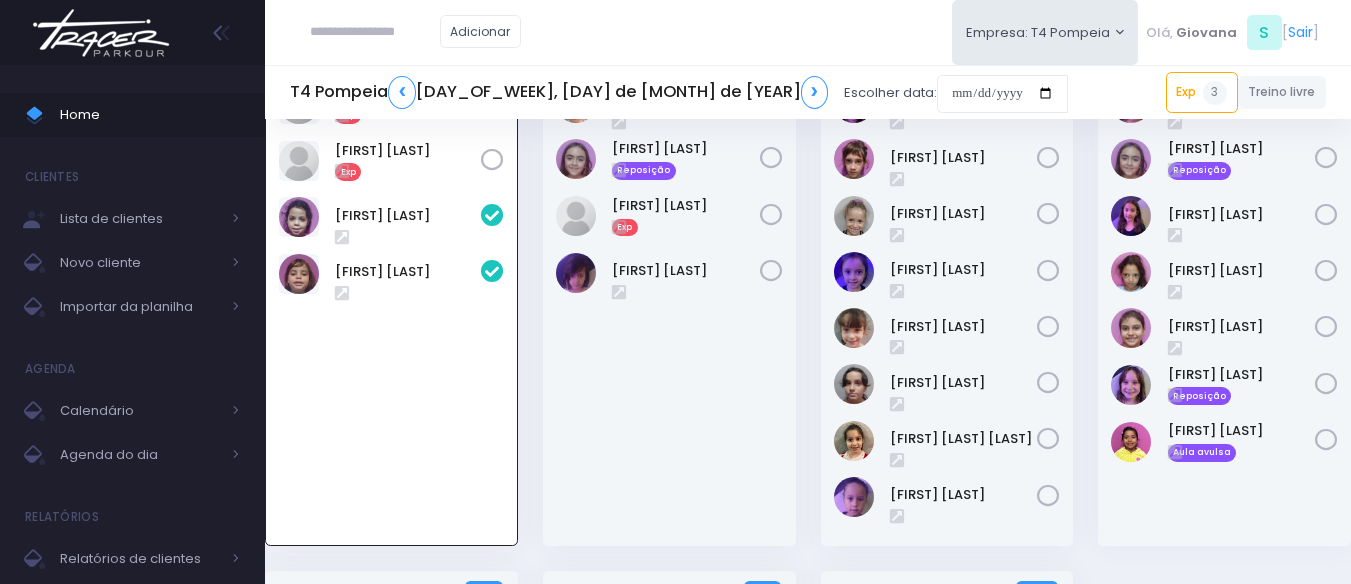 click on "10:00 GA Kids
4  / 12" at bounding box center (947, 285) 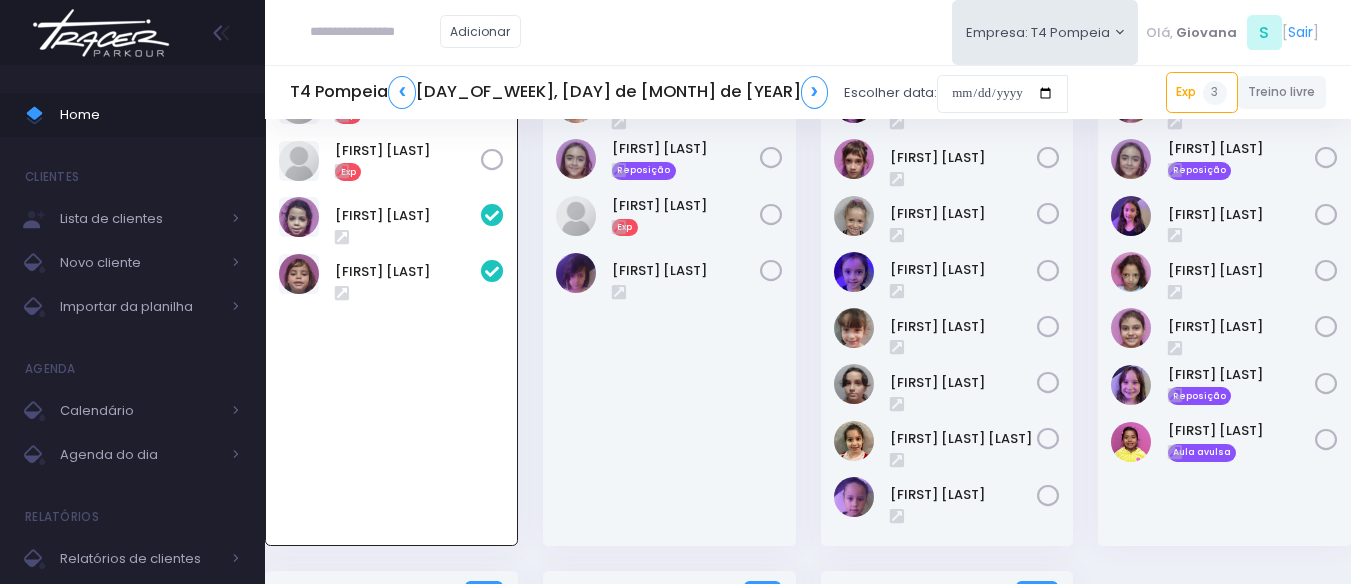 scroll, scrollTop: 44, scrollLeft: 0, axis: vertical 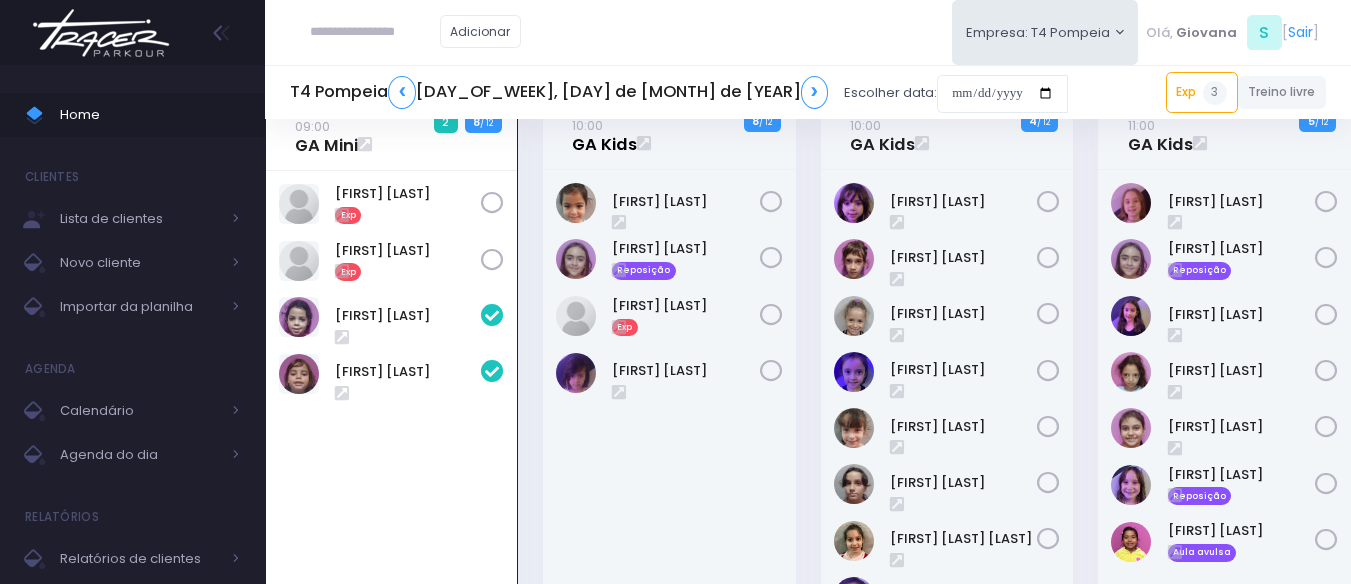 click on "10:00 GA Kids" at bounding box center [604, 135] 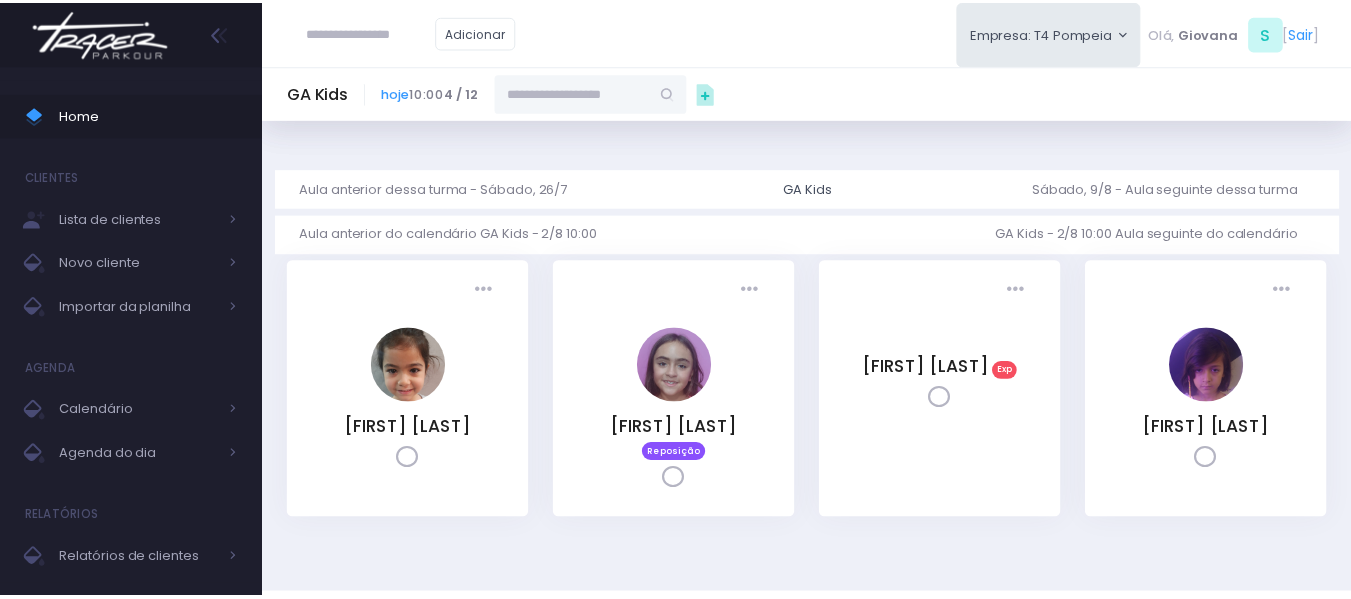 scroll, scrollTop: 0, scrollLeft: 0, axis: both 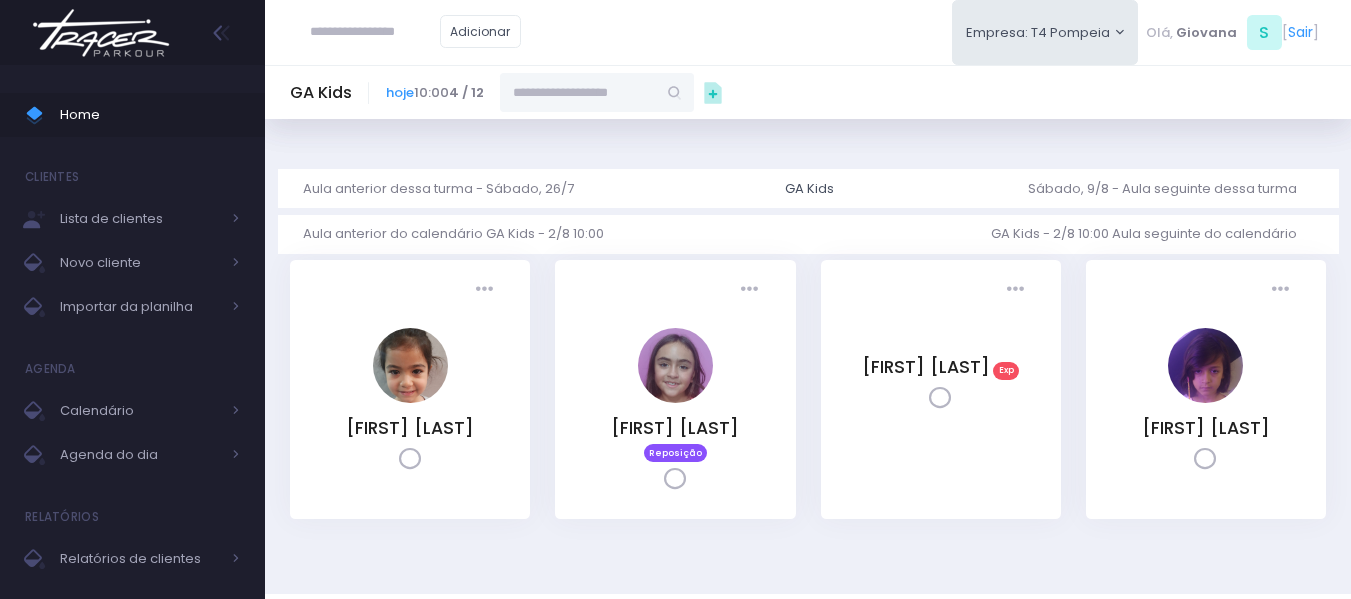 click at bounding box center [578, 92] 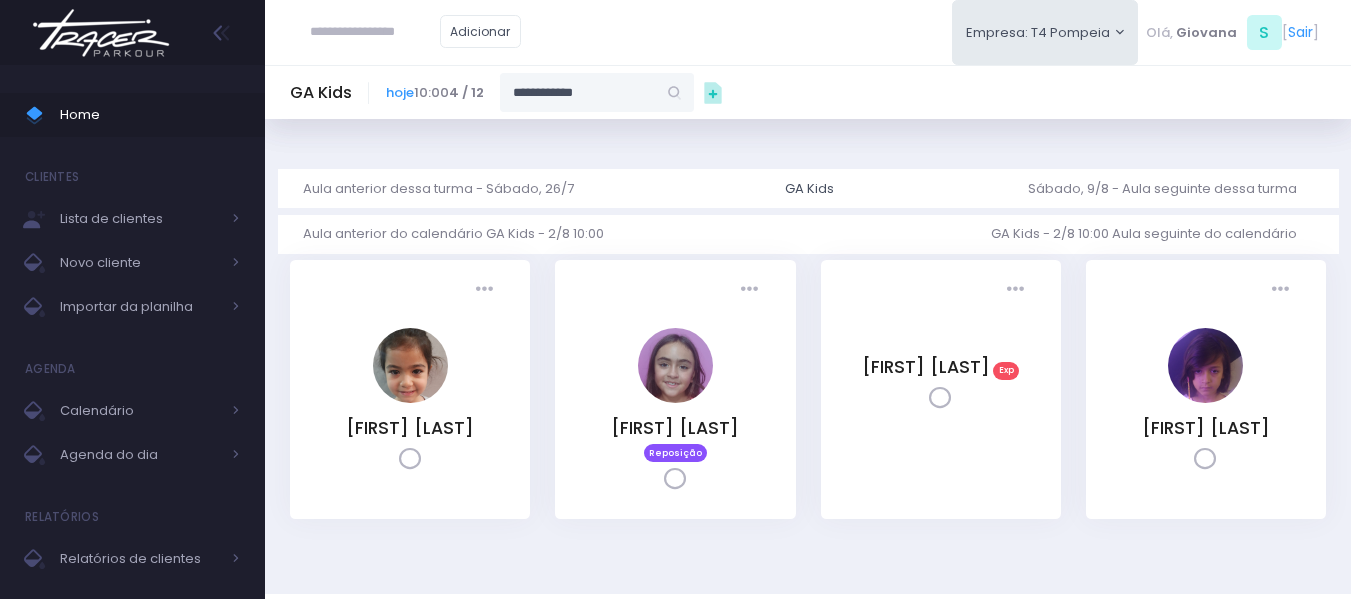 type on "**********" 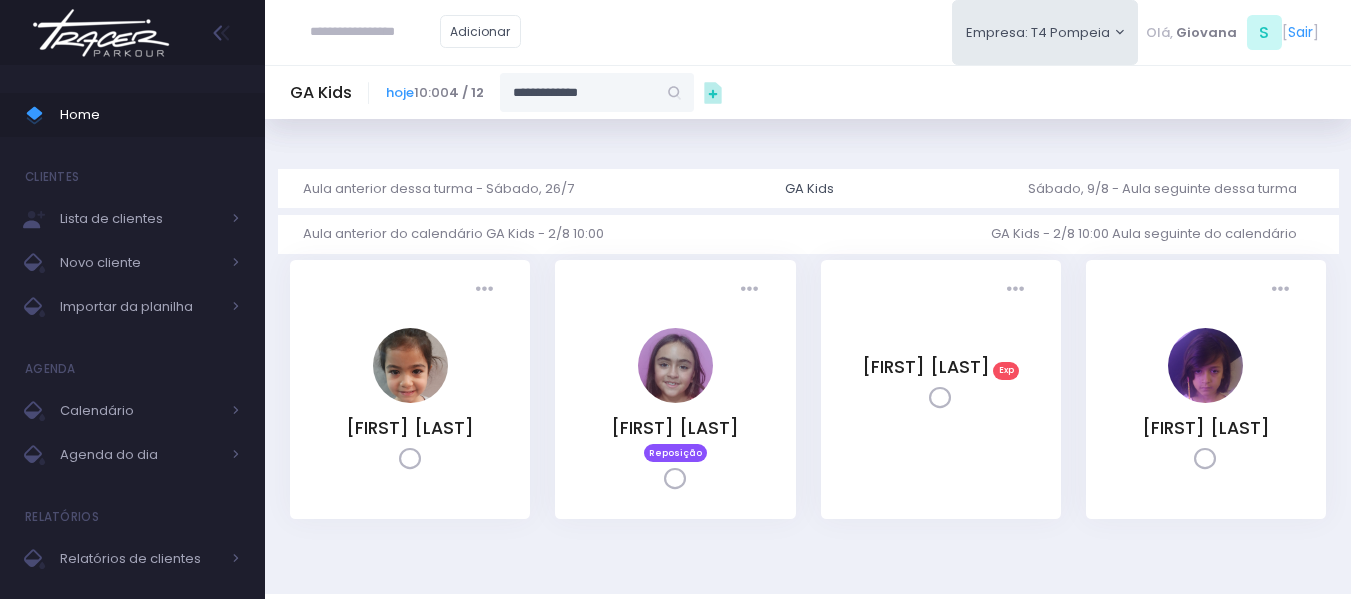 click on "**********" at bounding box center [578, 92] 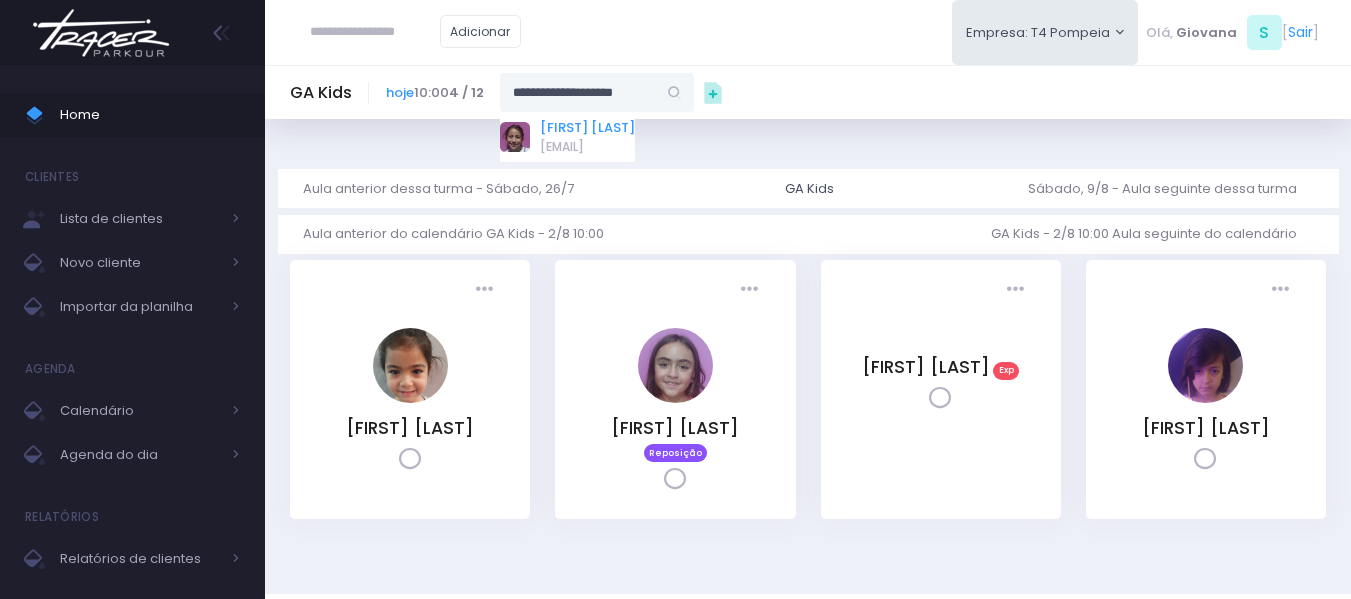 click on "[FIRST] [LAST] [LAST]" at bounding box center (587, 128) 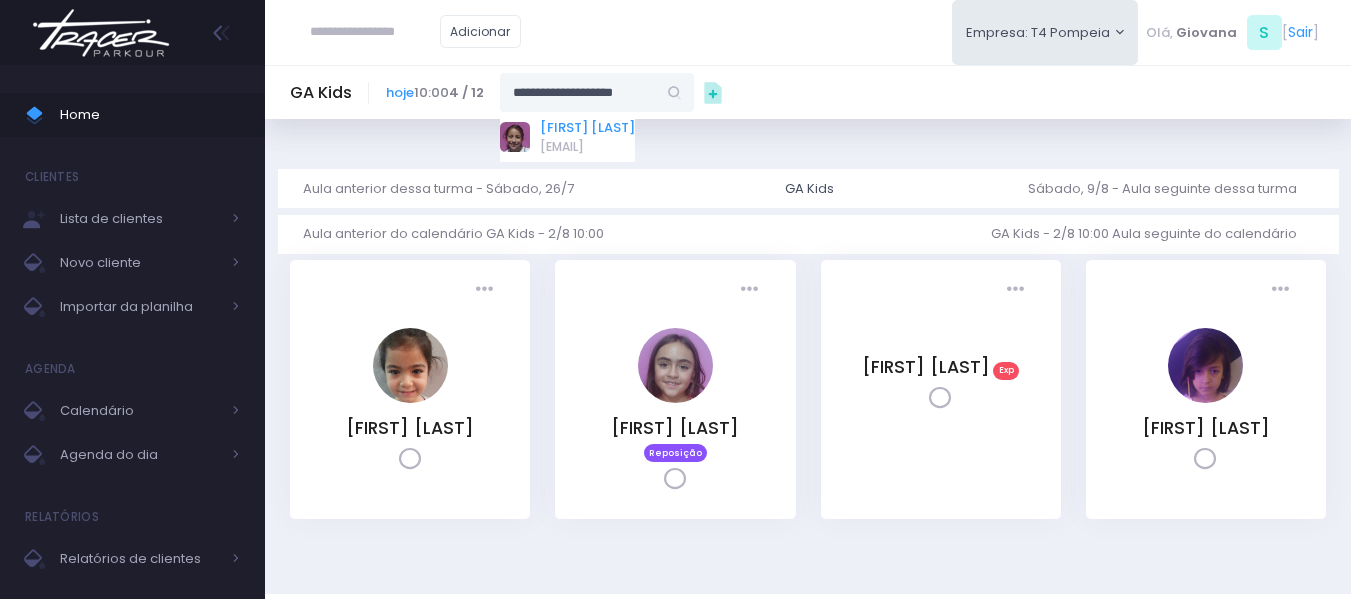 type on "**********" 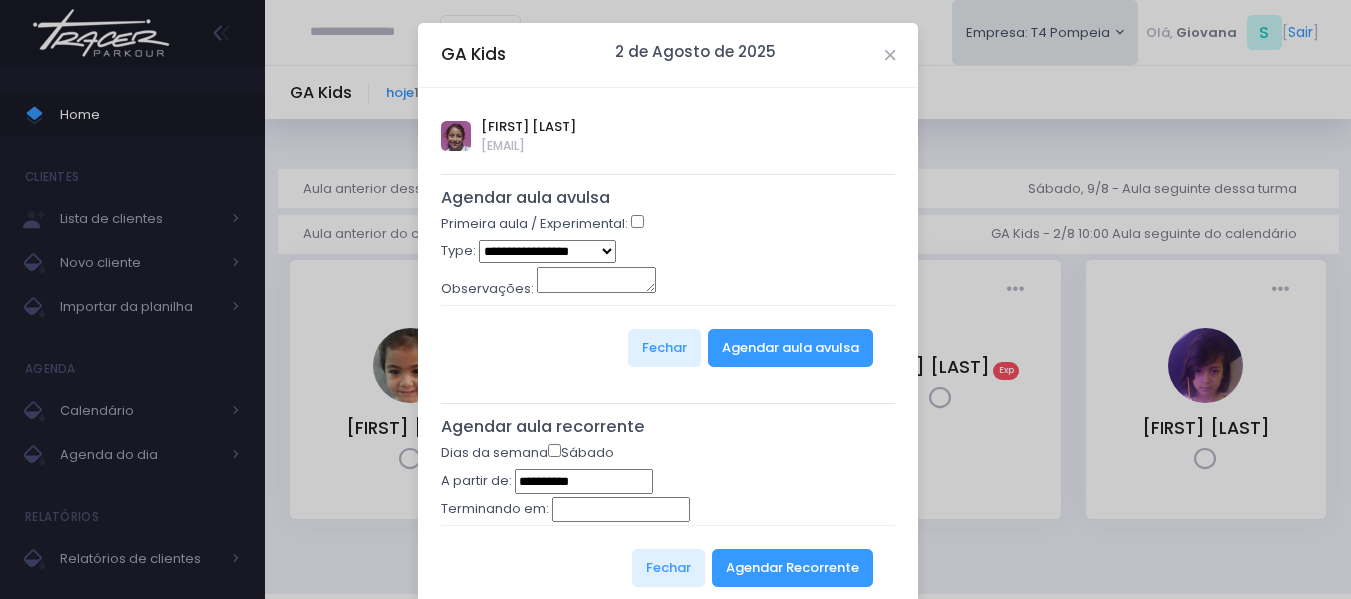 click on "**********" at bounding box center (547, 251) 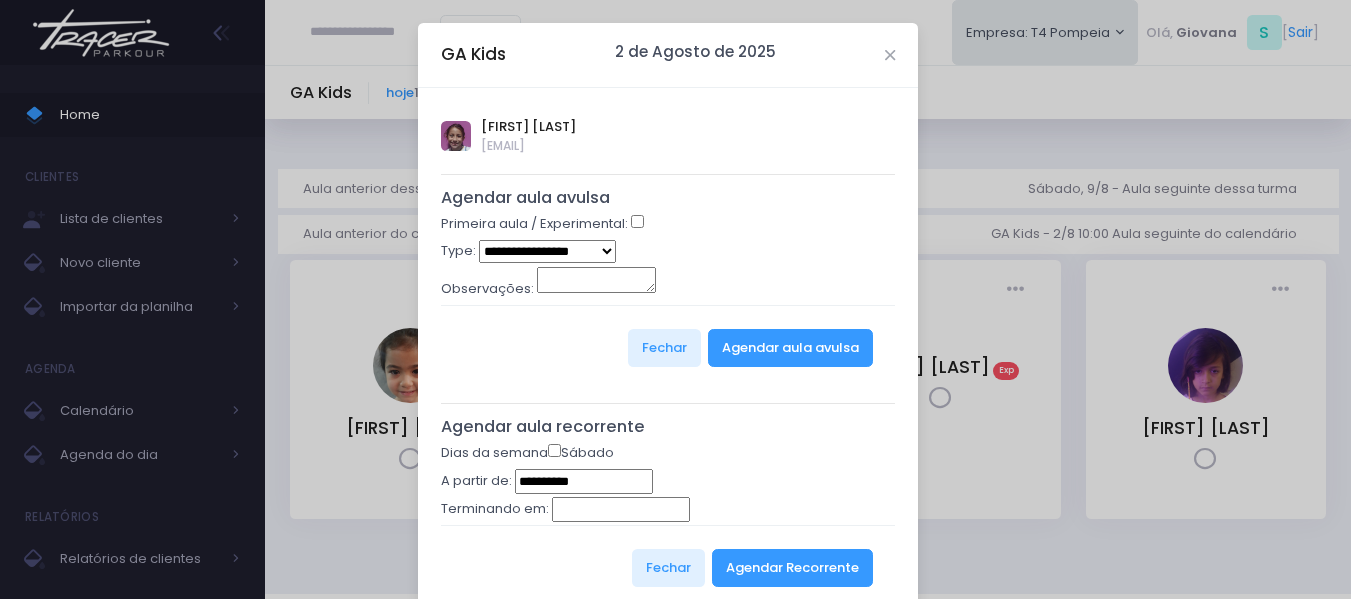 select on "*" 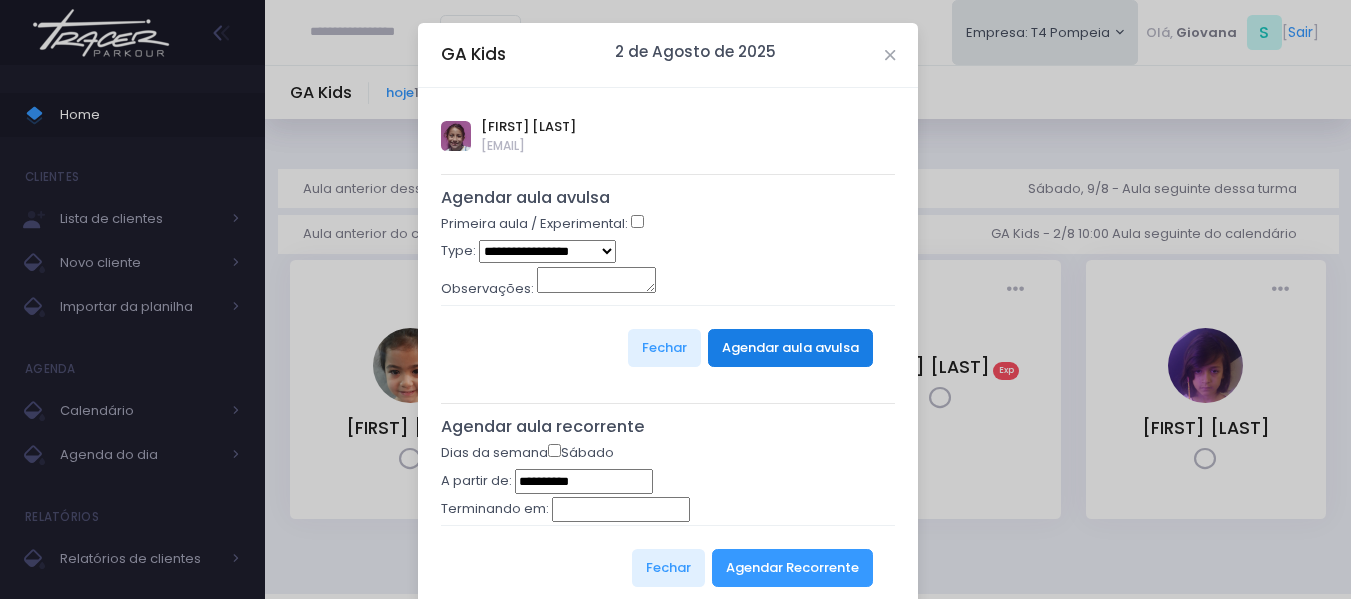 click on "Agendar aula avulsa" at bounding box center (790, 348) 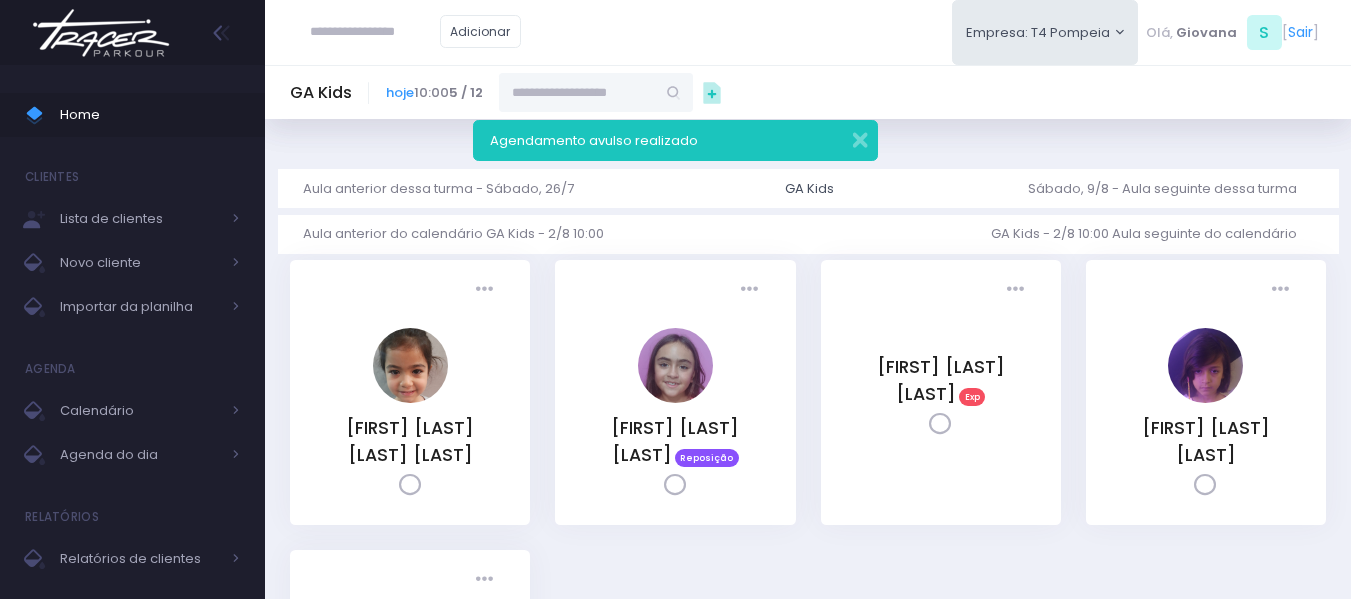 scroll, scrollTop: 300, scrollLeft: 0, axis: vertical 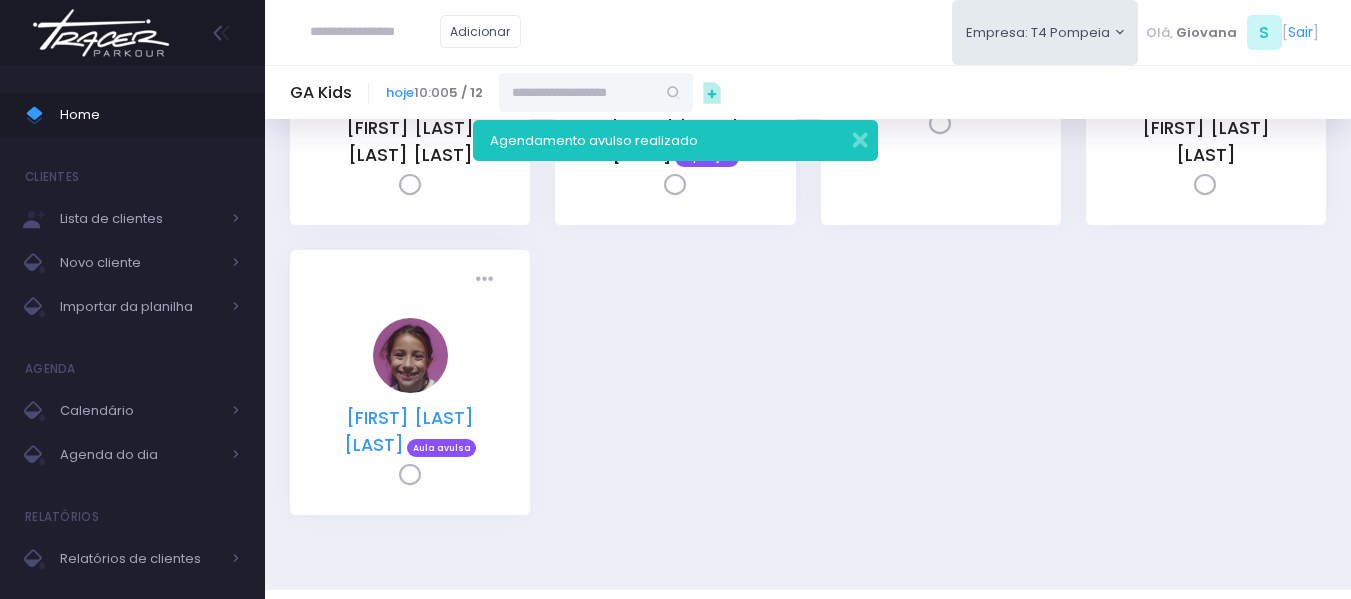 click on "[FIRST] [LAST] [LAST]" at bounding box center [409, 431] 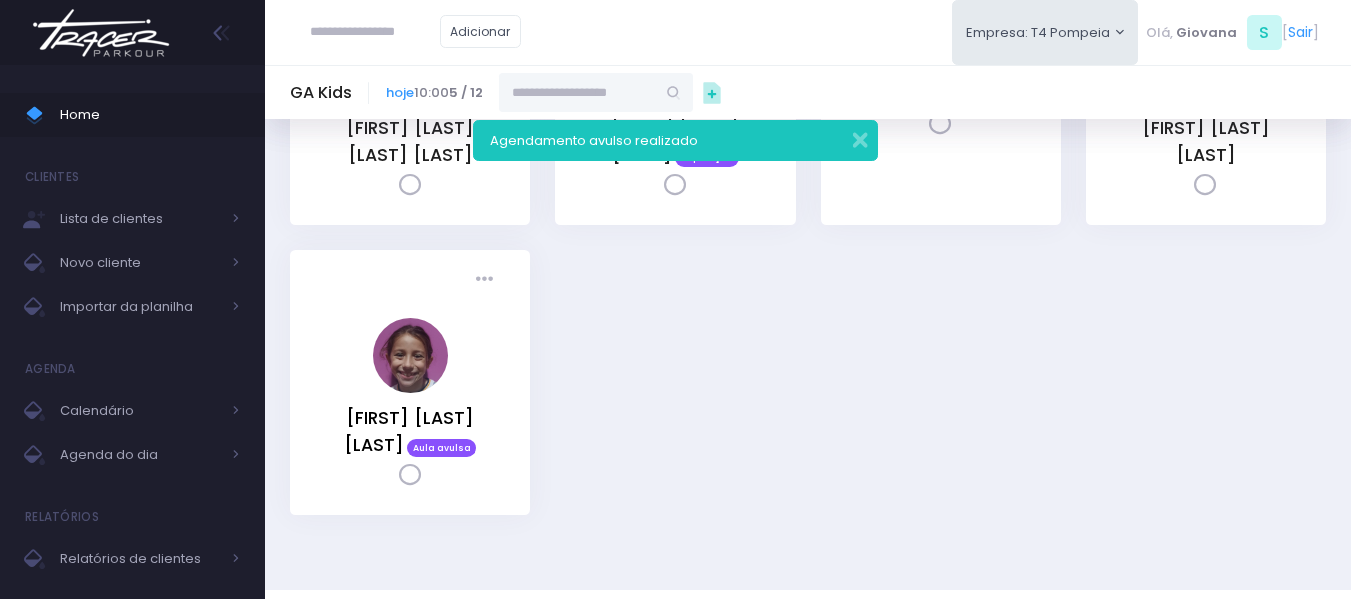 scroll, scrollTop: 200, scrollLeft: 0, axis: vertical 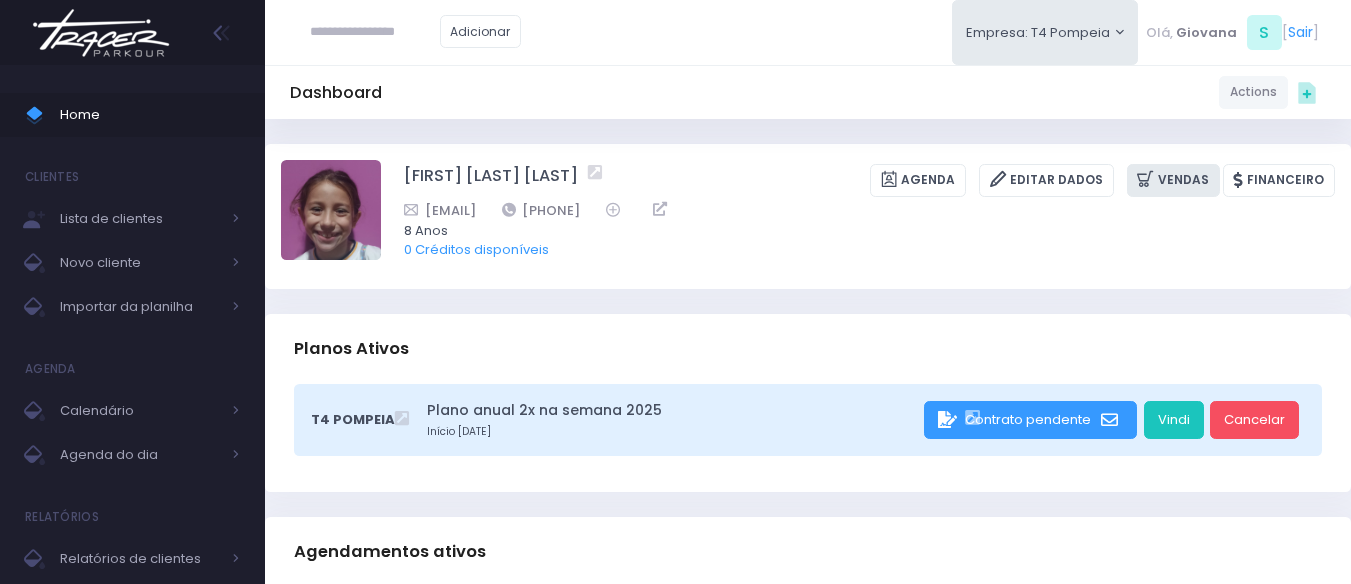 click at bounding box center (1147, 179) 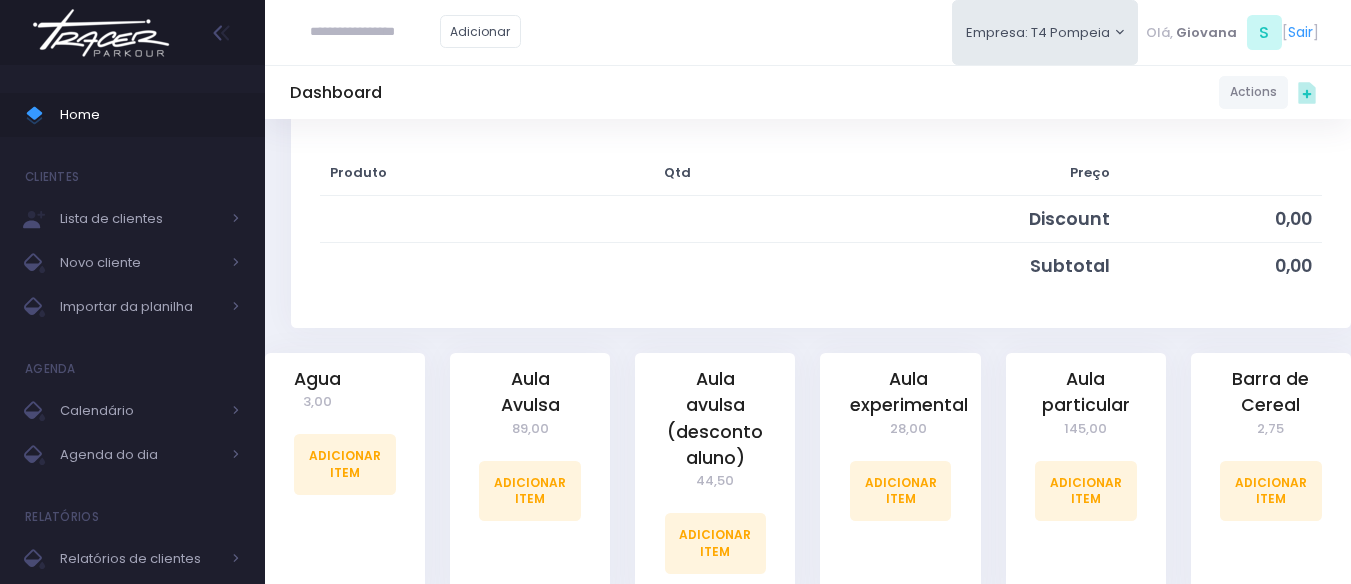 scroll, scrollTop: 400, scrollLeft: 0, axis: vertical 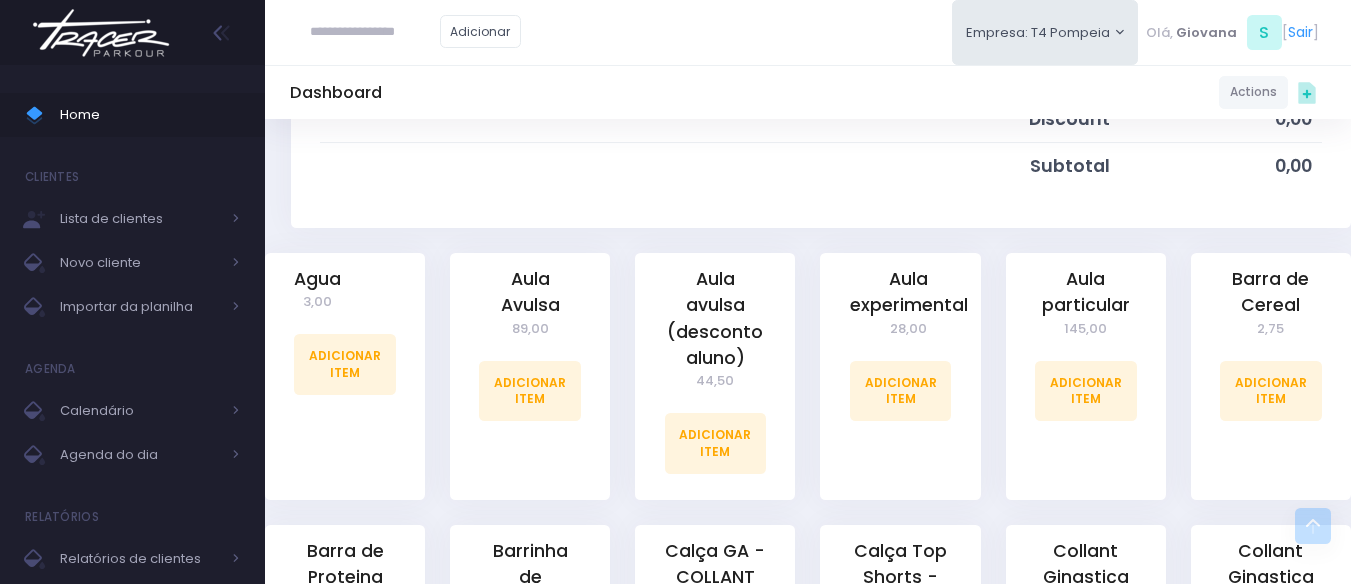 click on "Aula avulsa (desconto aluno)
44,50
Adicionar Item" at bounding box center [715, 376] 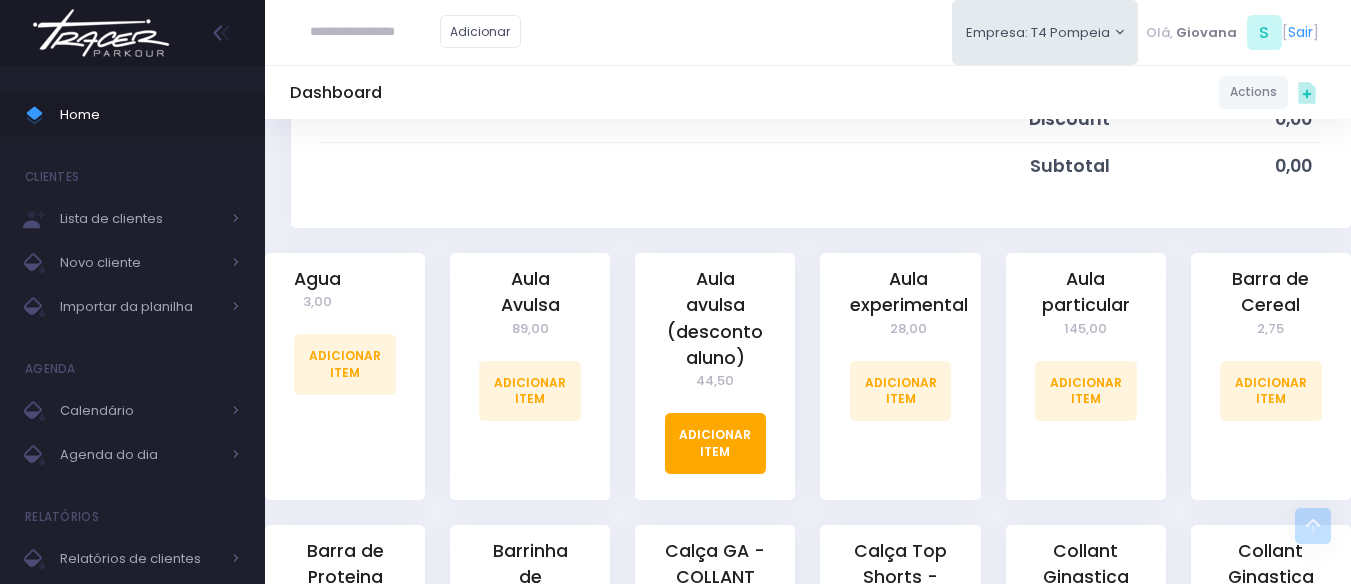 click on "Adicionar Item" at bounding box center [716, 443] 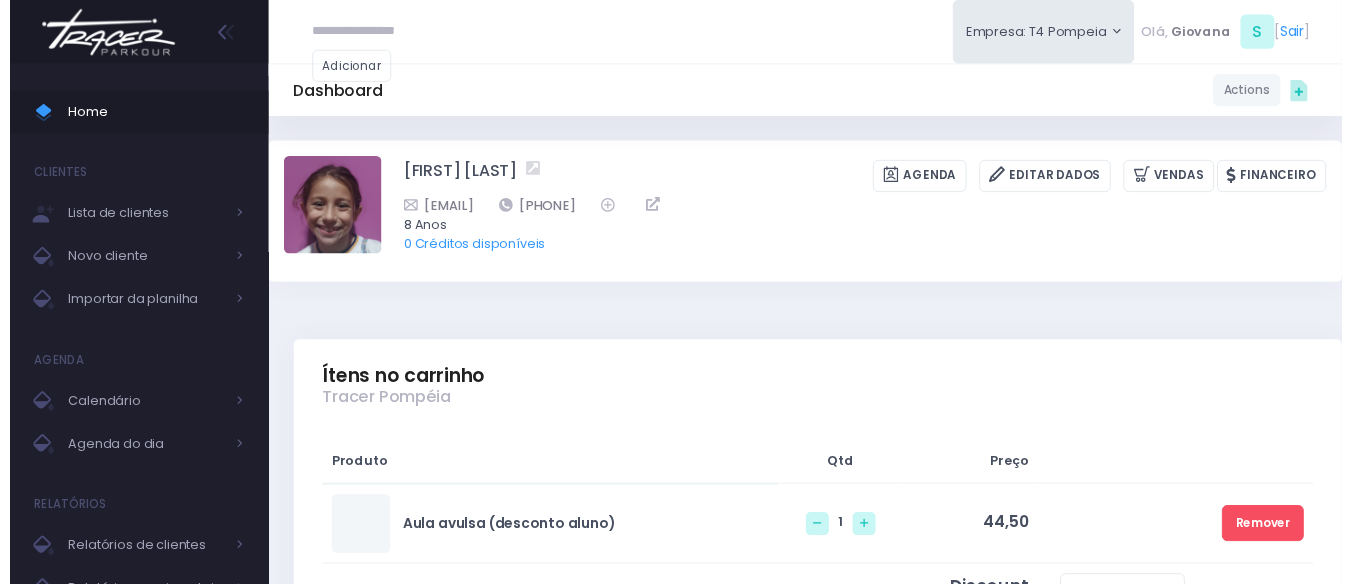 scroll, scrollTop: 0, scrollLeft: 0, axis: both 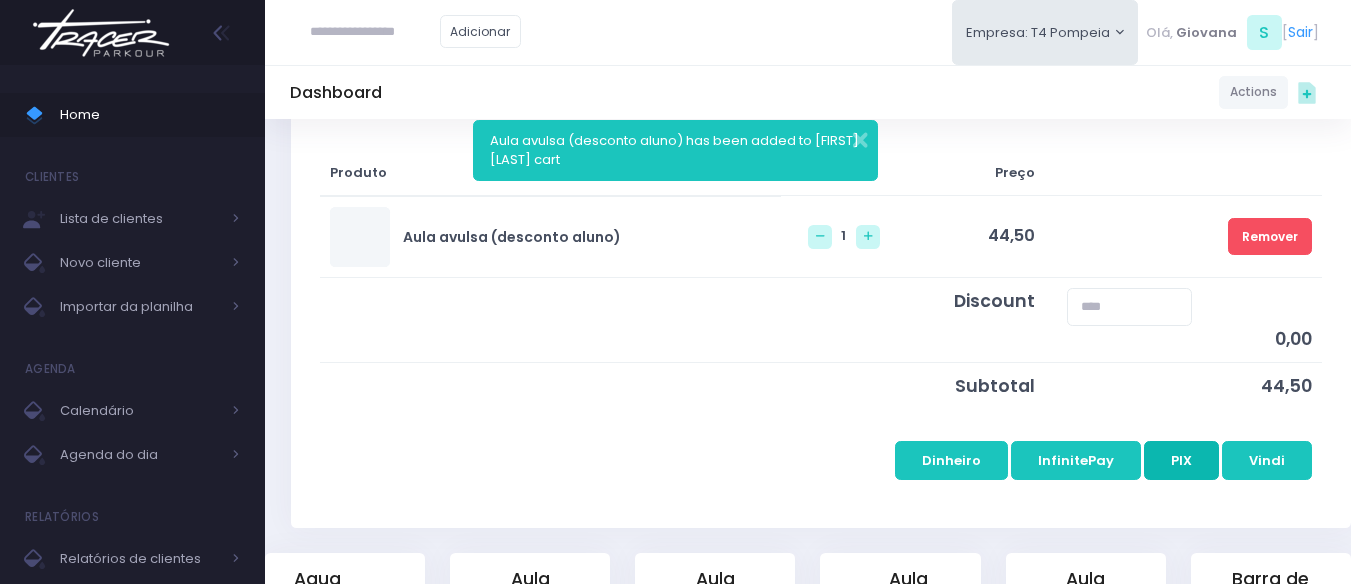 click on "PIX" at bounding box center [1181, 460] 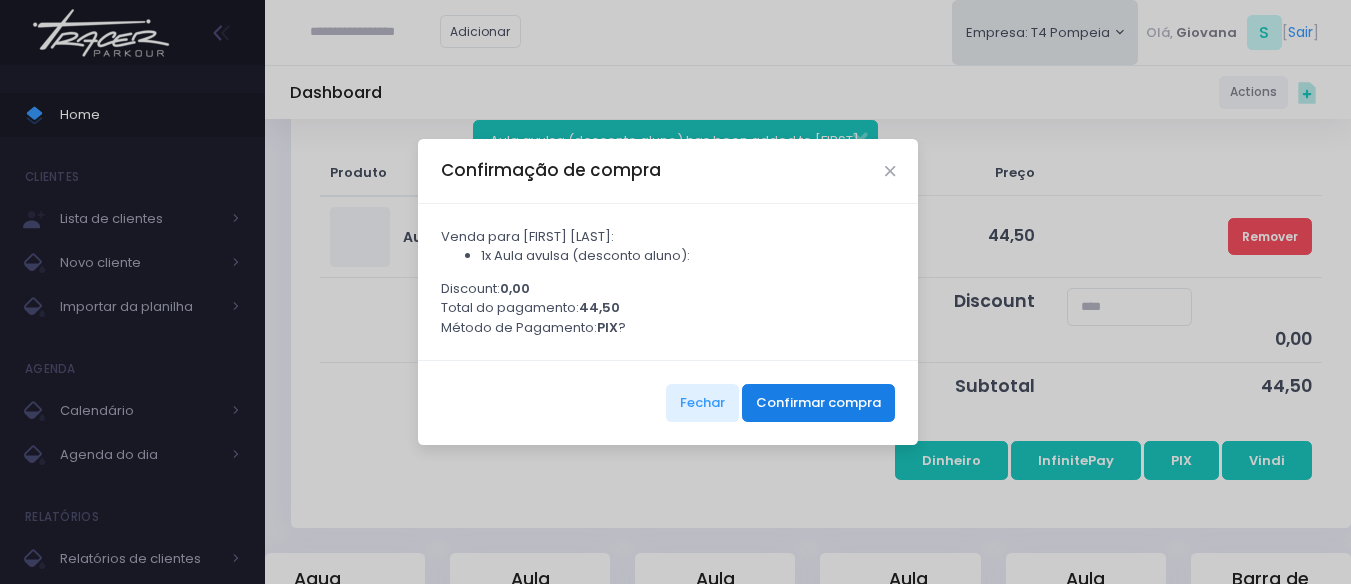 click on "Confirmar compra" at bounding box center [818, 403] 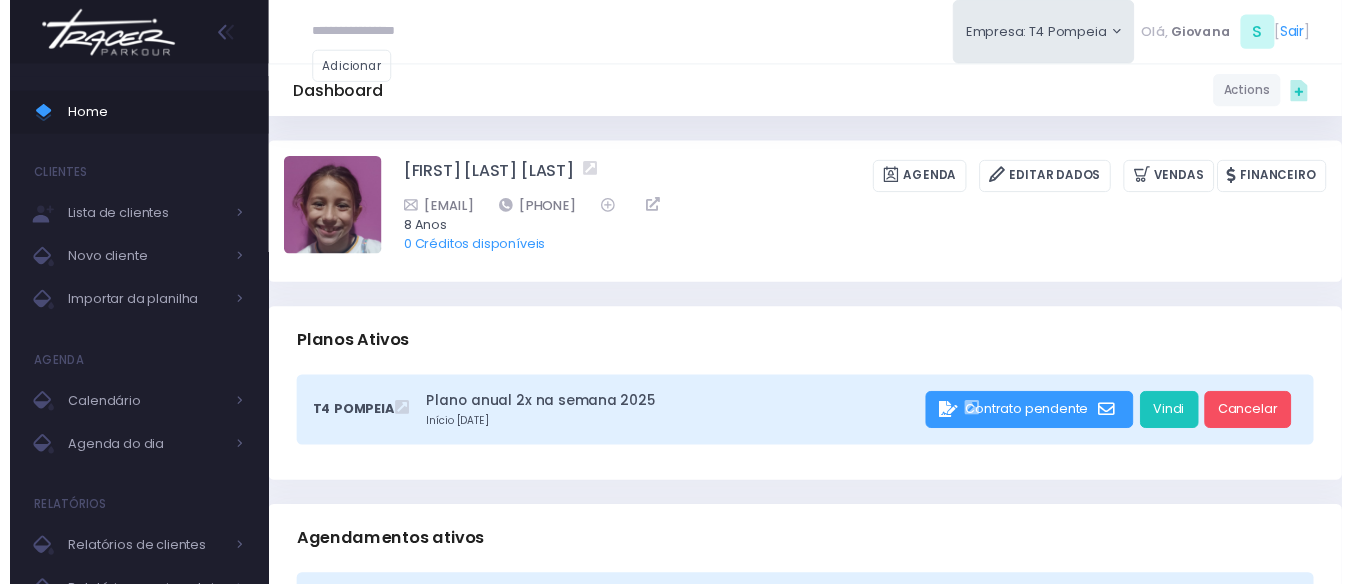 scroll, scrollTop: 0, scrollLeft: 0, axis: both 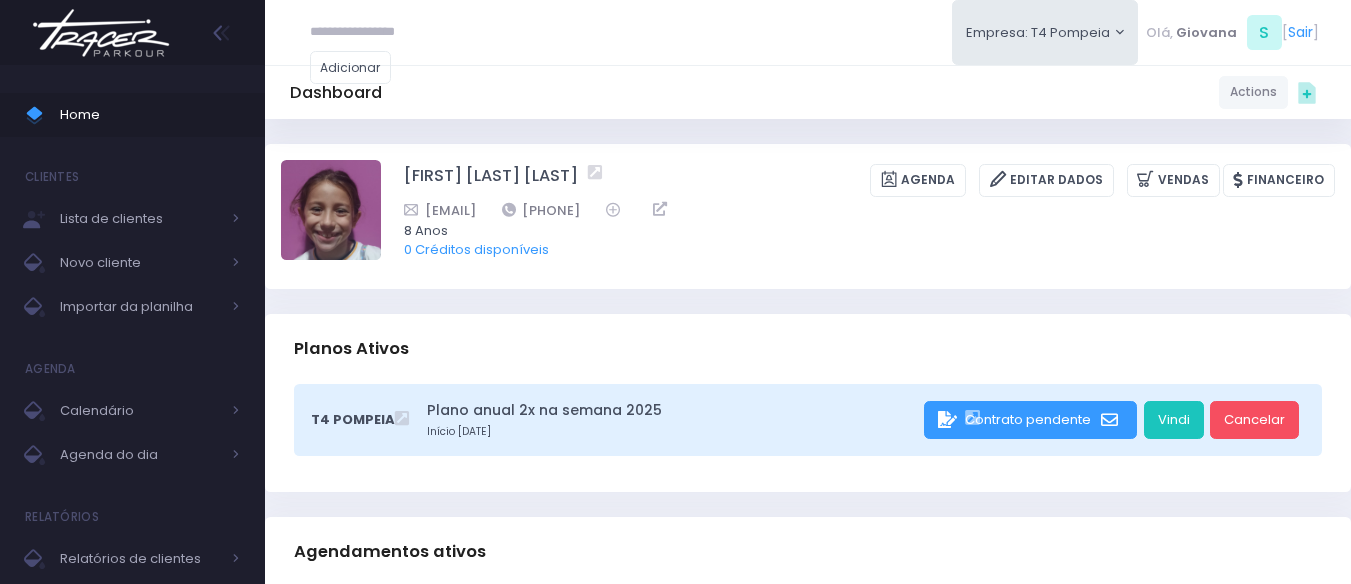 click on "Home" at bounding box center [150, 115] 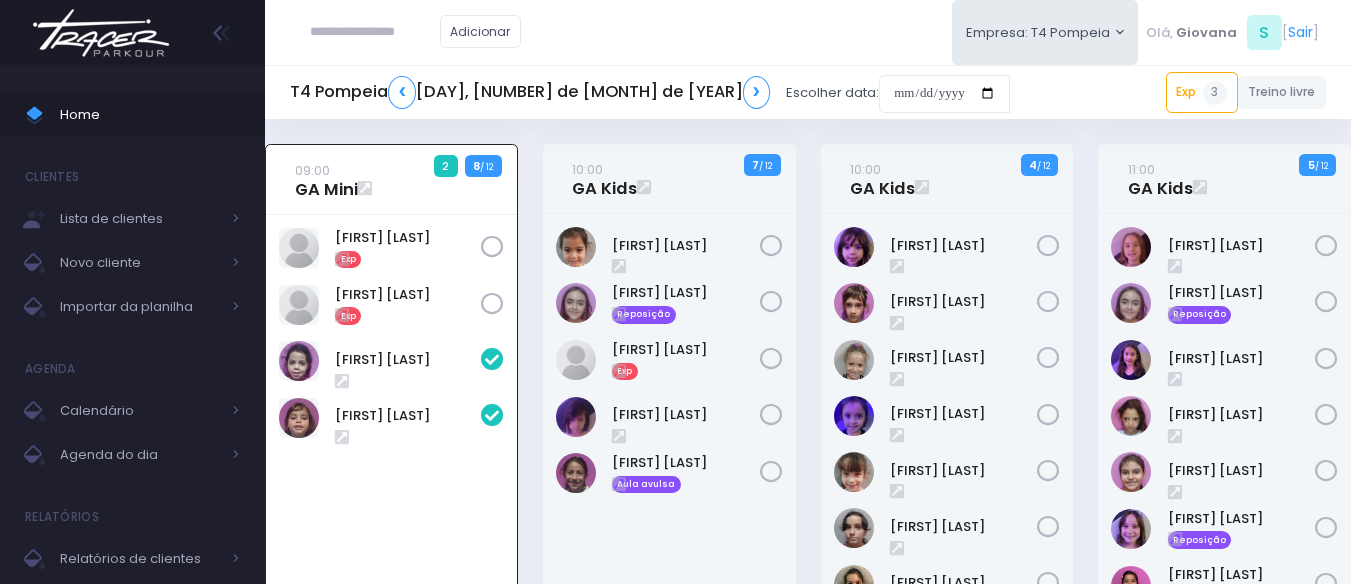 scroll, scrollTop: 144, scrollLeft: 0, axis: vertical 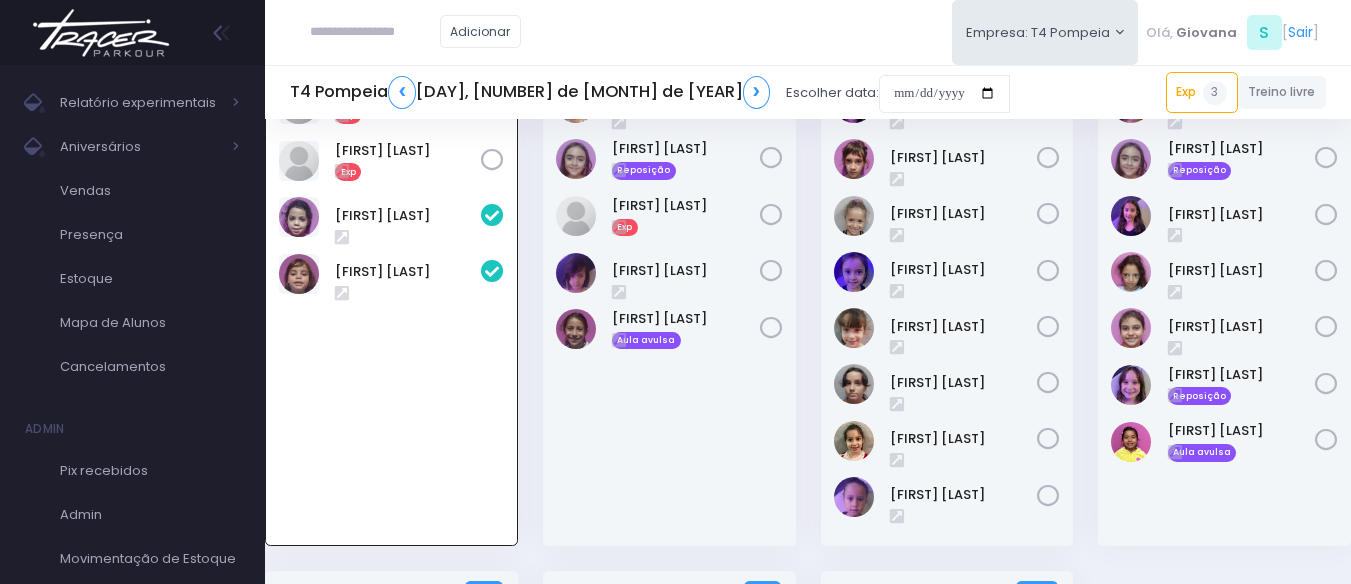 click on "10:00 GA Kids
4  / 12" at bounding box center (947, 285) 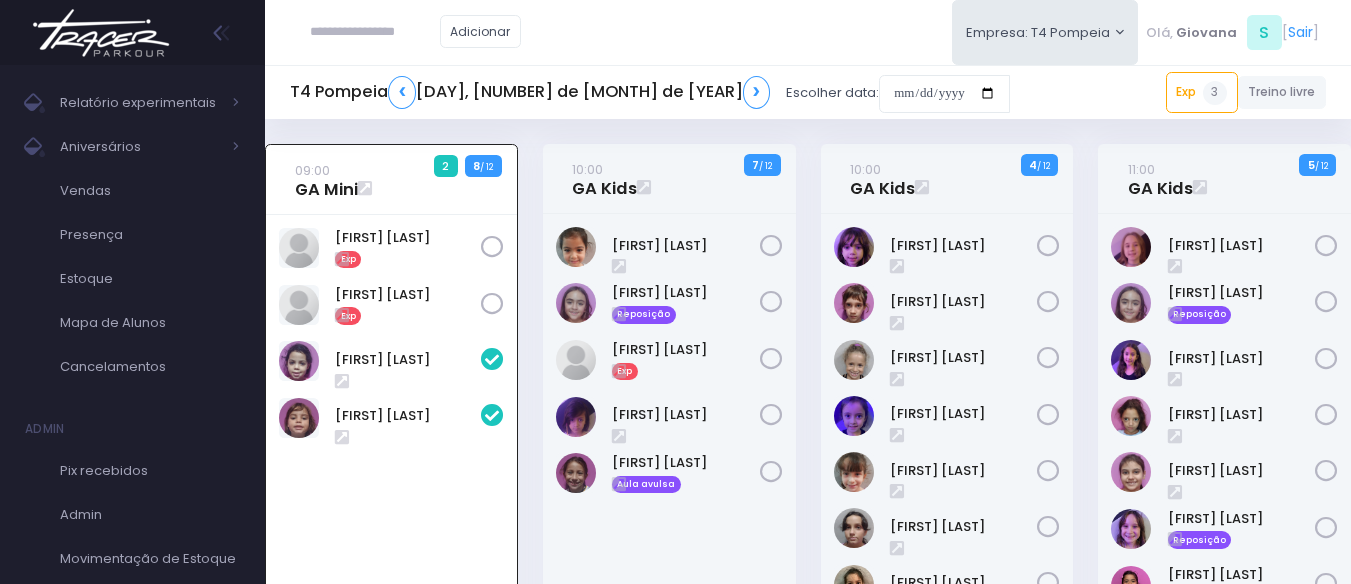 click on "10:00 GA Kids
4  / 12" at bounding box center (947, 429) 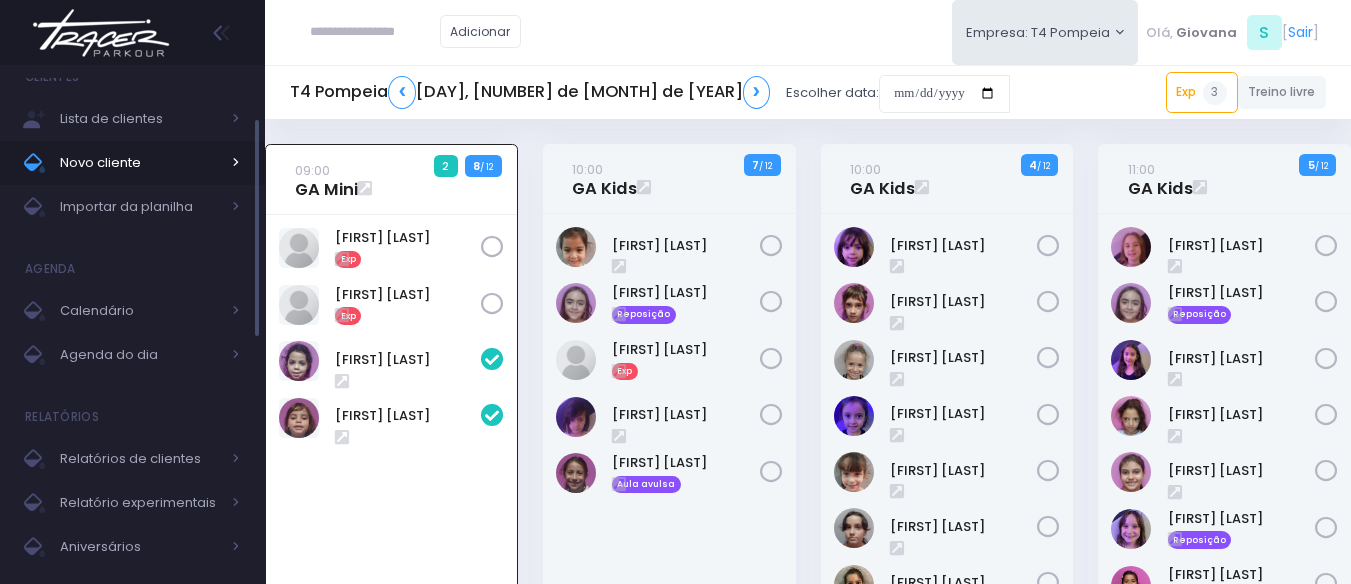 scroll, scrollTop: 0, scrollLeft: 0, axis: both 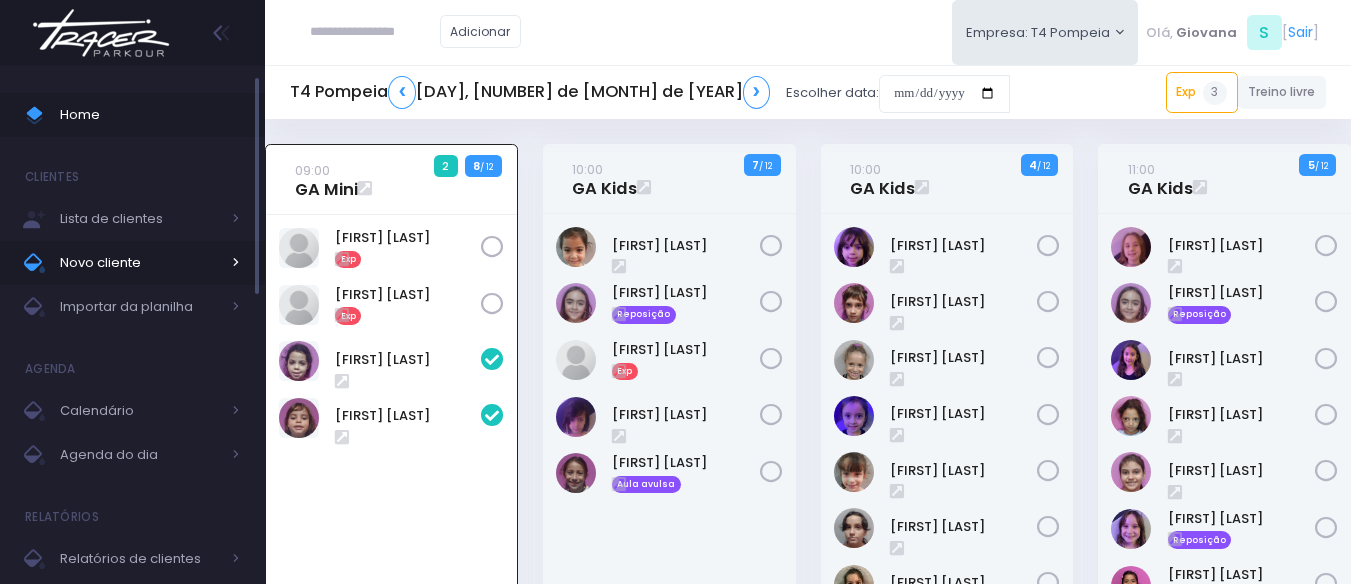 click on "Home" at bounding box center [150, 115] 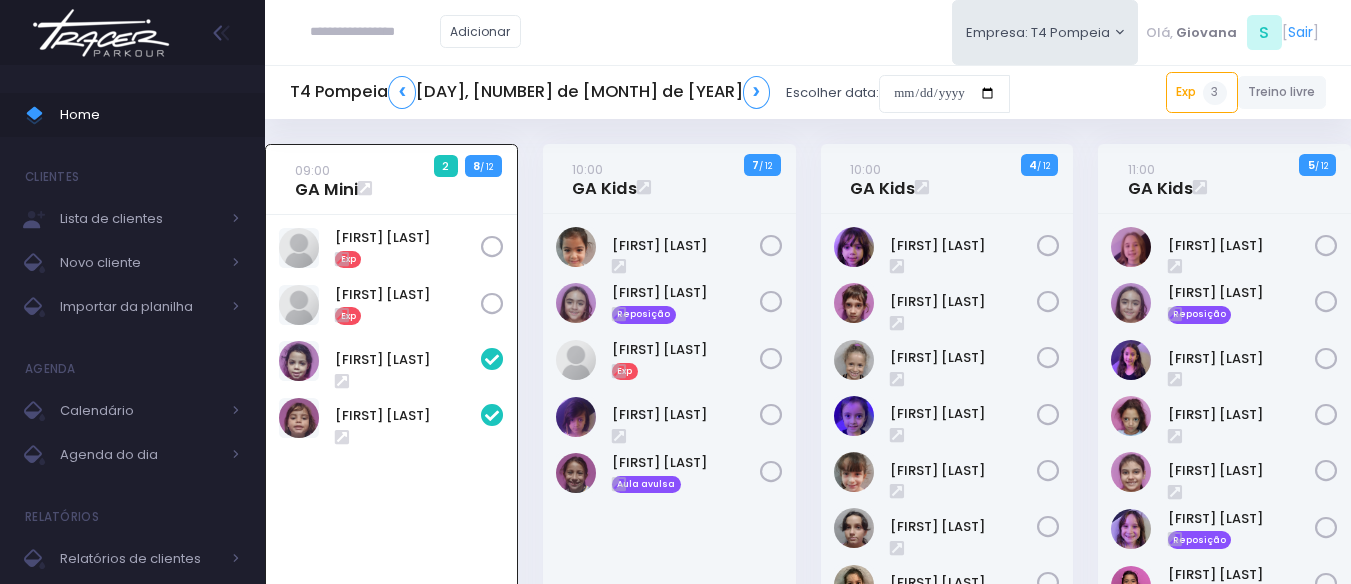 click on "11:00 GA Kids
5  / 12" at bounding box center (1225, 429) 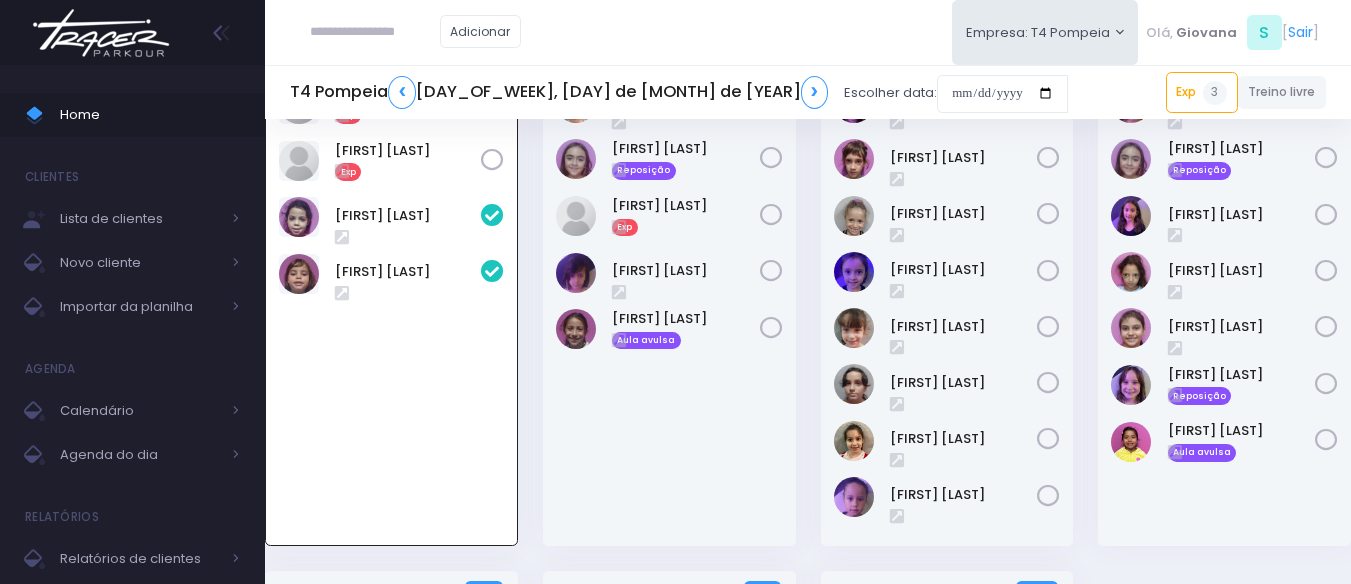 scroll, scrollTop: 0, scrollLeft: 0, axis: both 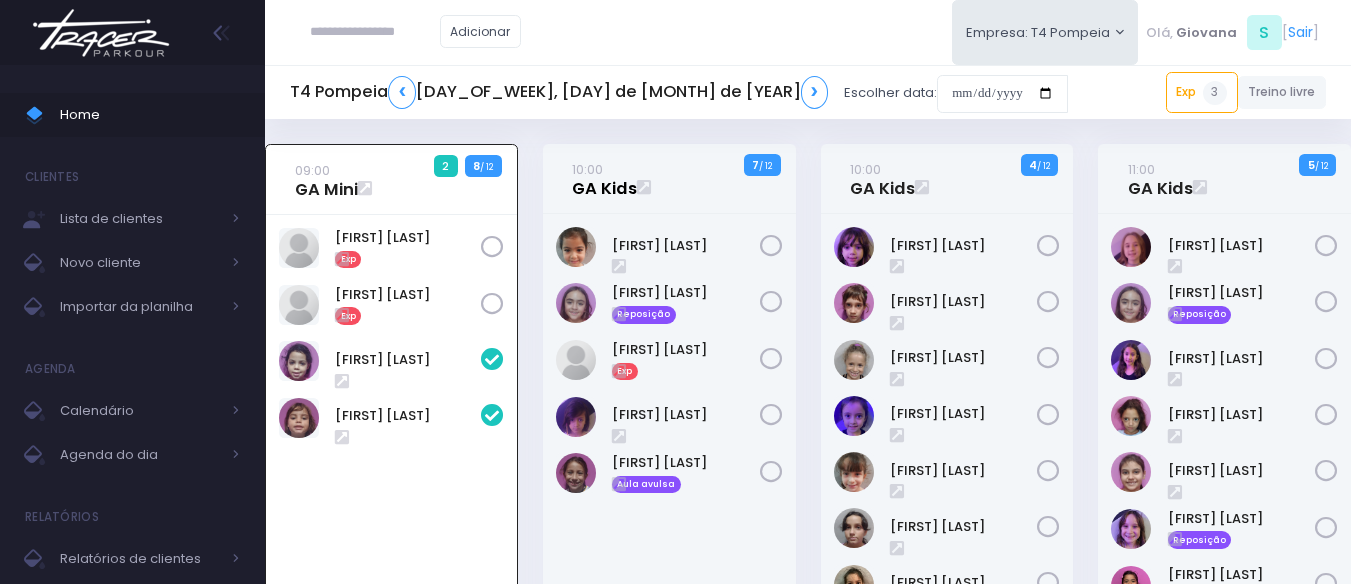 click on "10:00 GA Kids" at bounding box center (604, 179) 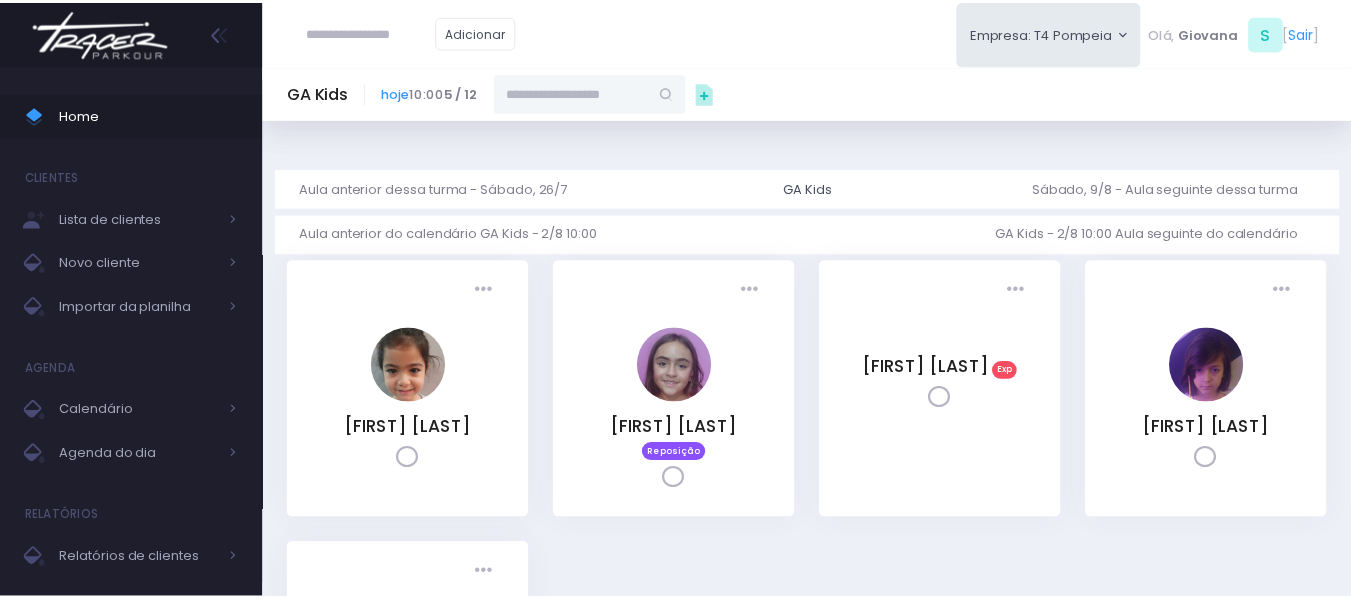 scroll, scrollTop: 0, scrollLeft: 0, axis: both 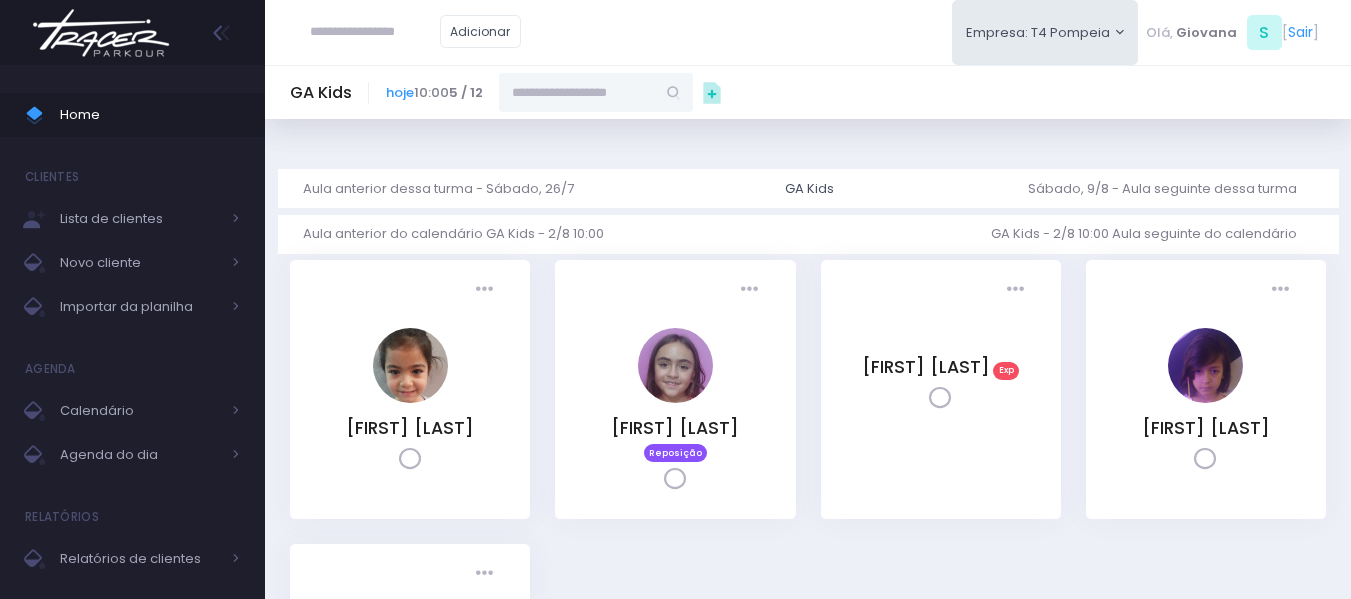 click at bounding box center (577, 92) 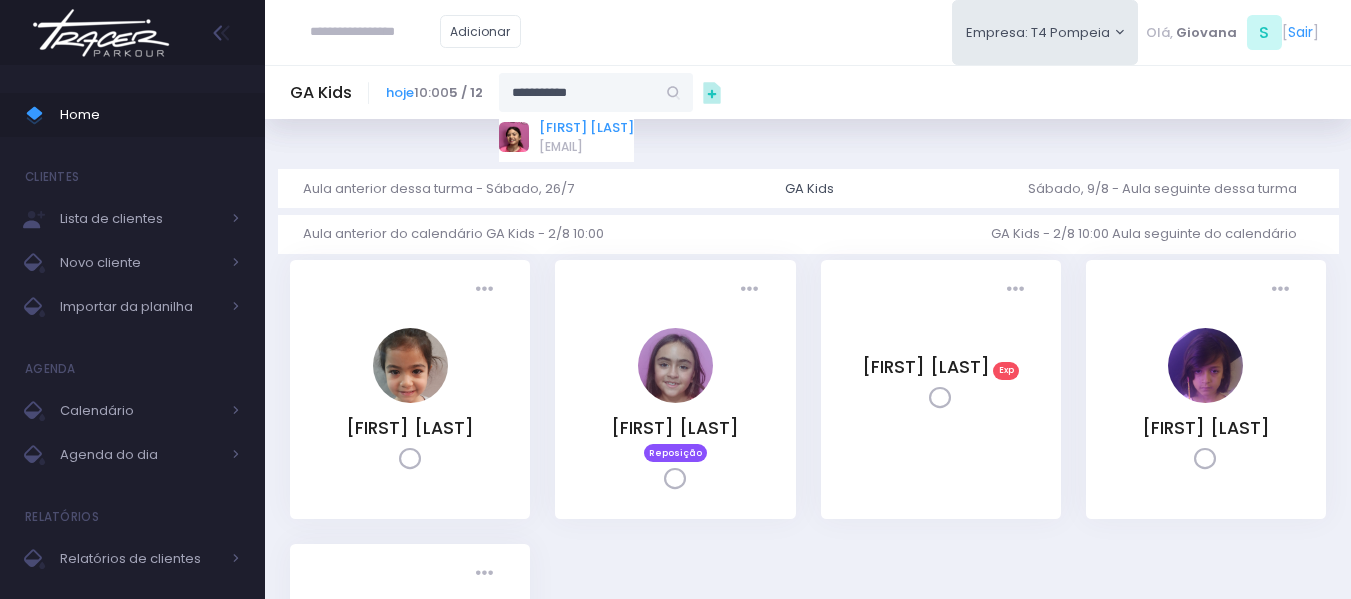 click on "[FIRST] [LAST]" at bounding box center [586, 128] 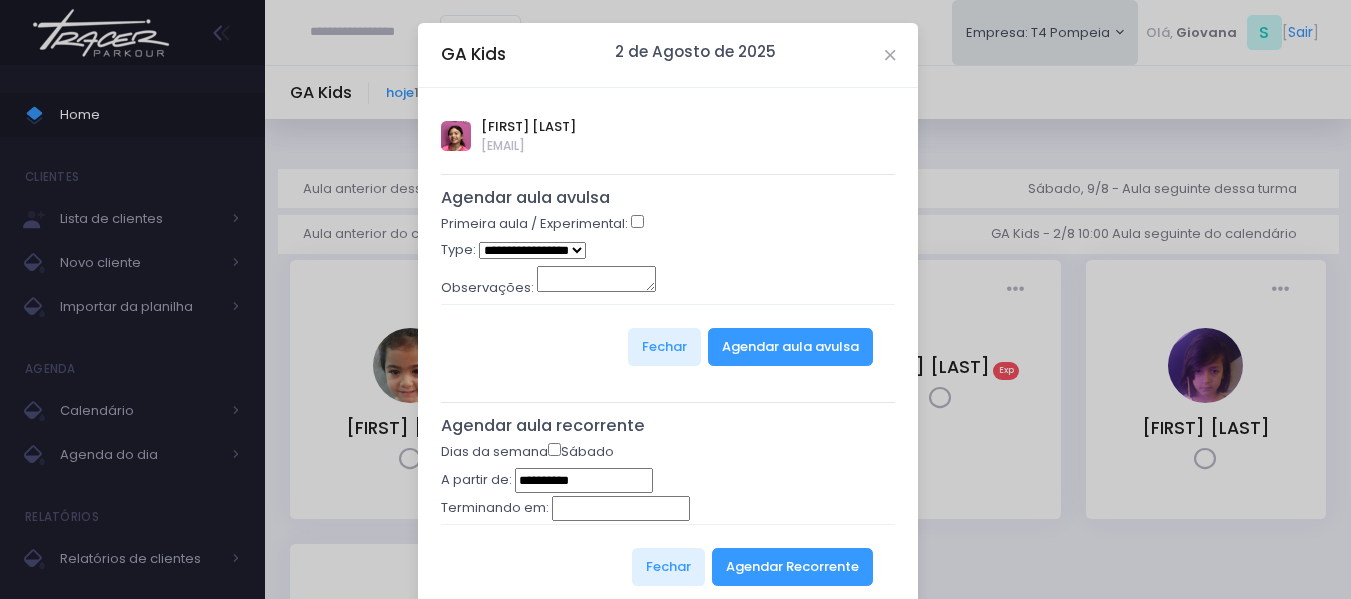 type on "**********" 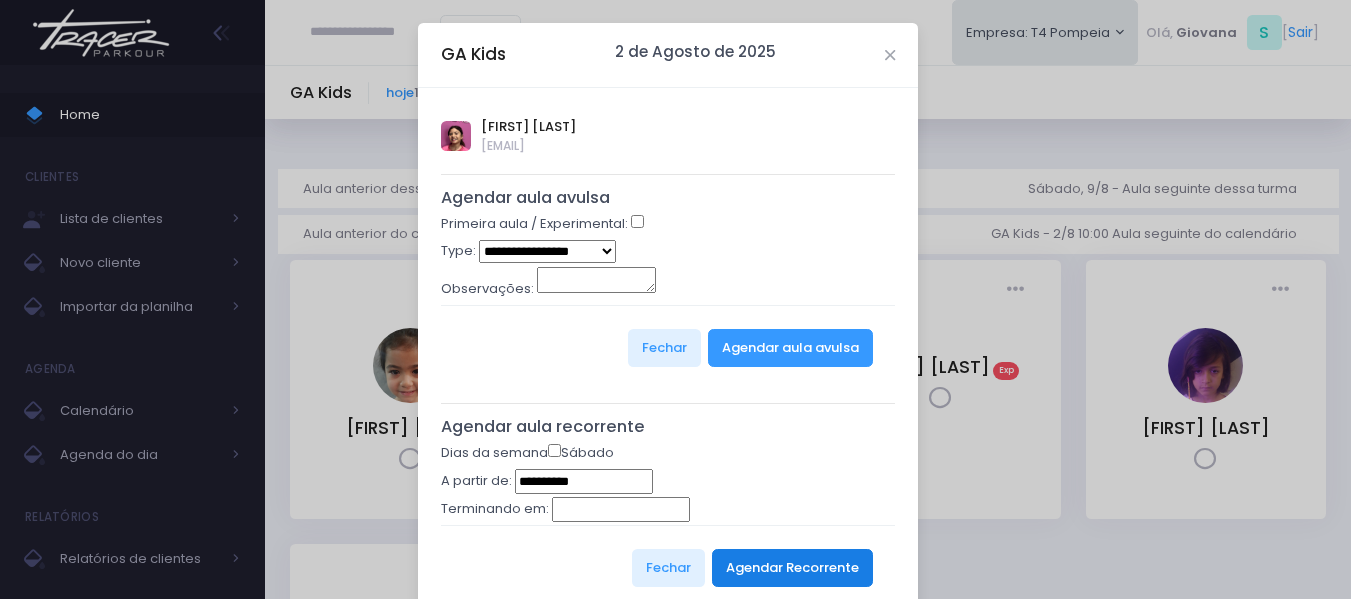 click on "Agendar Recorrente" at bounding box center (792, 568) 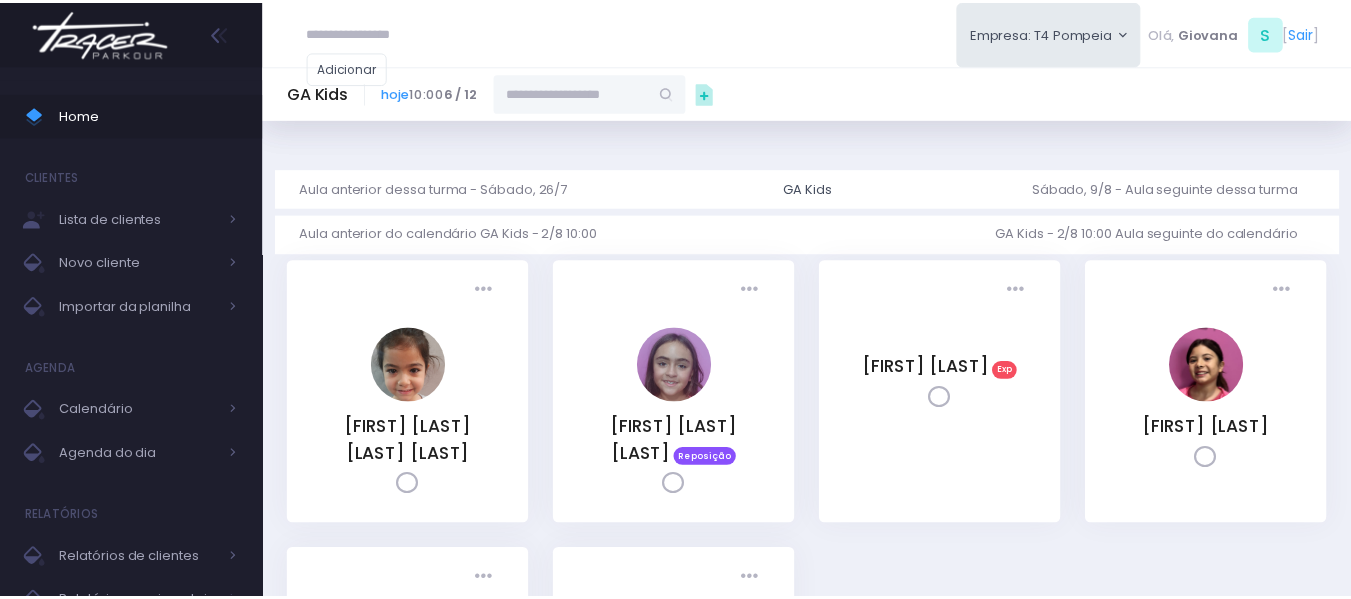 scroll, scrollTop: 0, scrollLeft: 0, axis: both 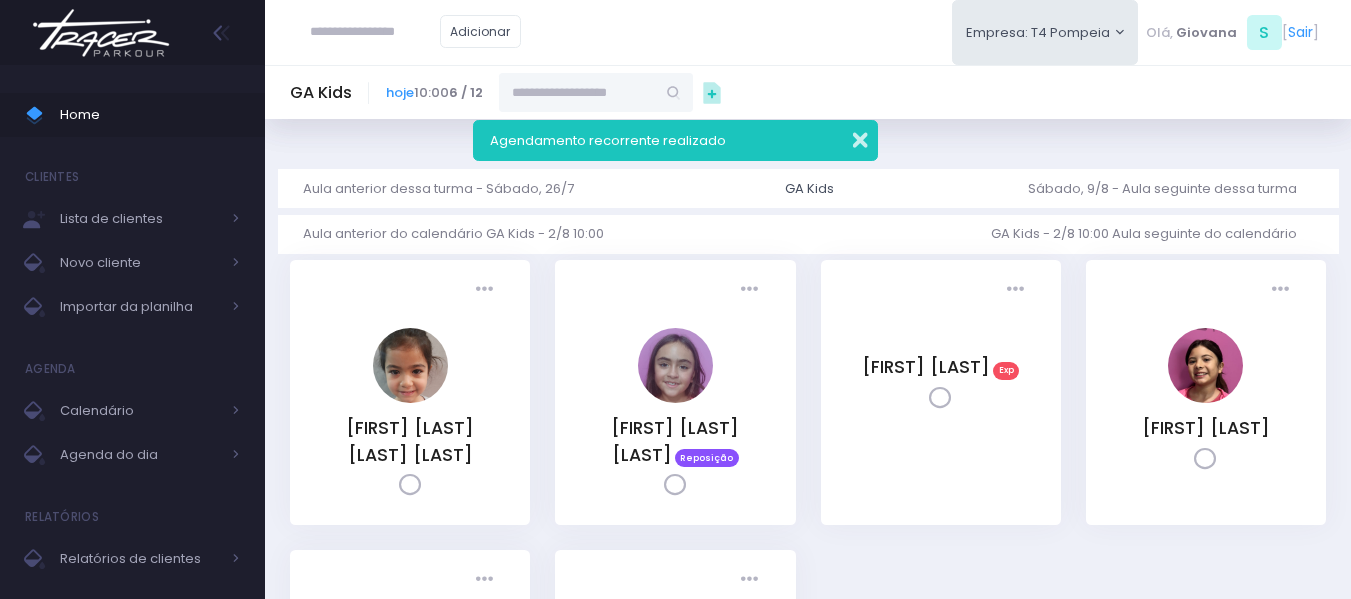 drag, startPoint x: 864, startPoint y: 150, endPoint x: 850, endPoint y: 144, distance: 15.231546 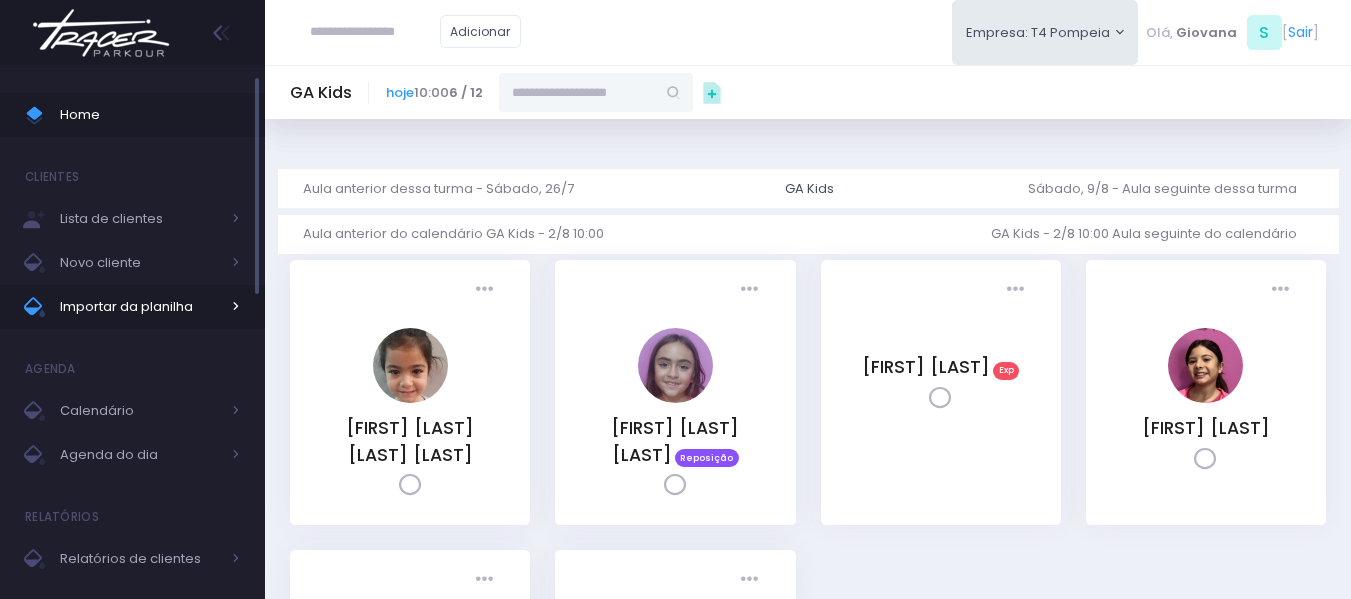 click on "Importar da planilha" at bounding box center (140, 307) 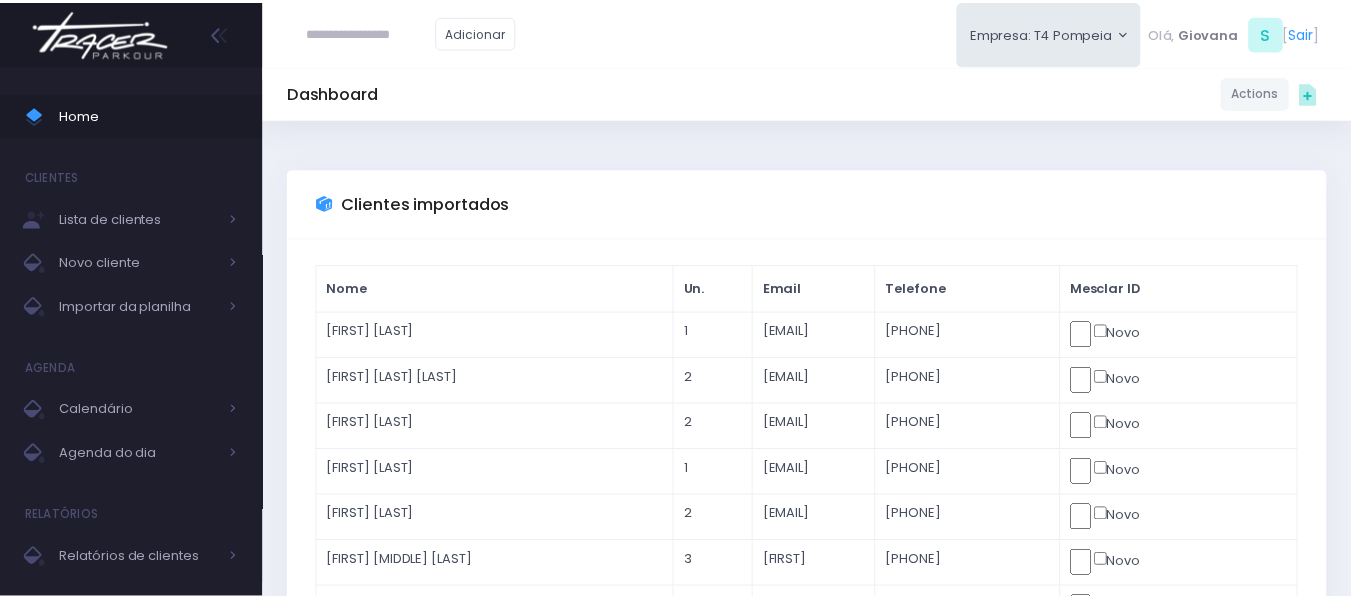 scroll, scrollTop: 0, scrollLeft: 0, axis: both 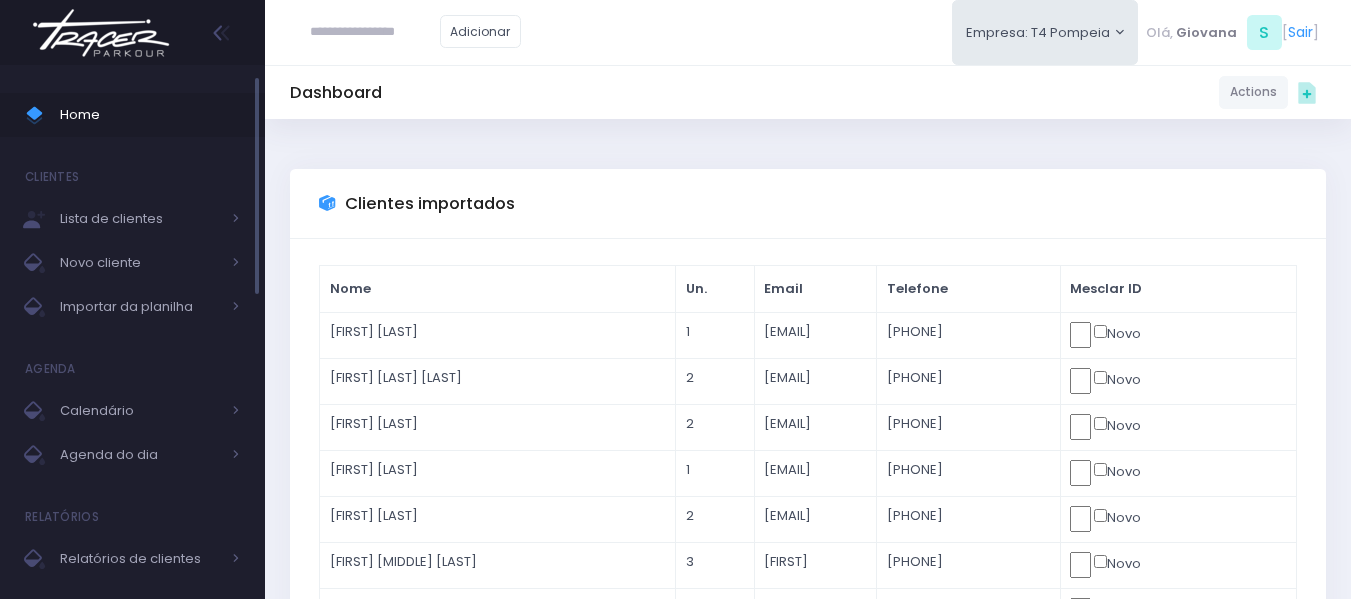 click on "Home" at bounding box center (150, 115) 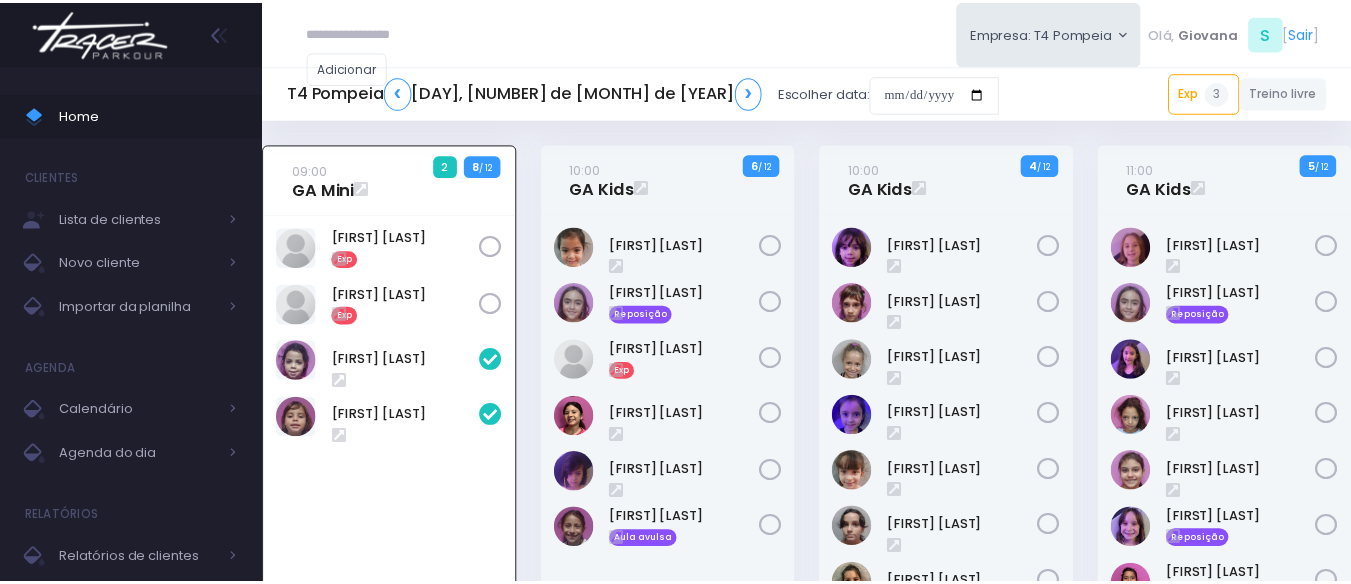 scroll, scrollTop: 144, scrollLeft: 0, axis: vertical 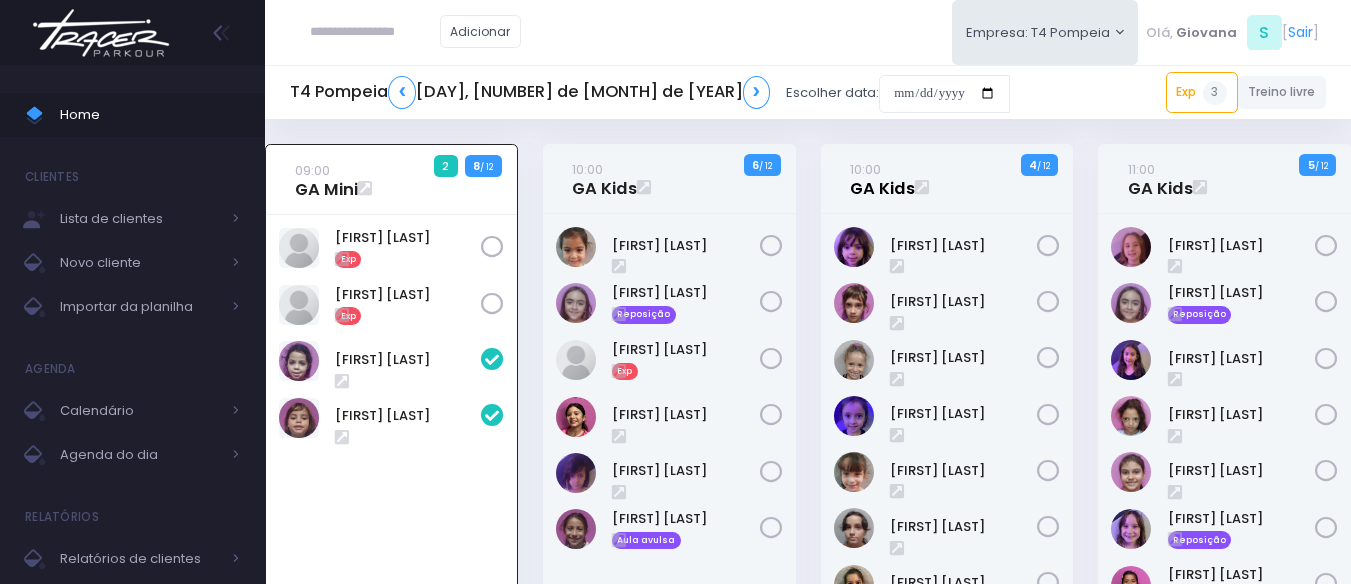 click on "10:00 GA Kids" at bounding box center [882, 179] 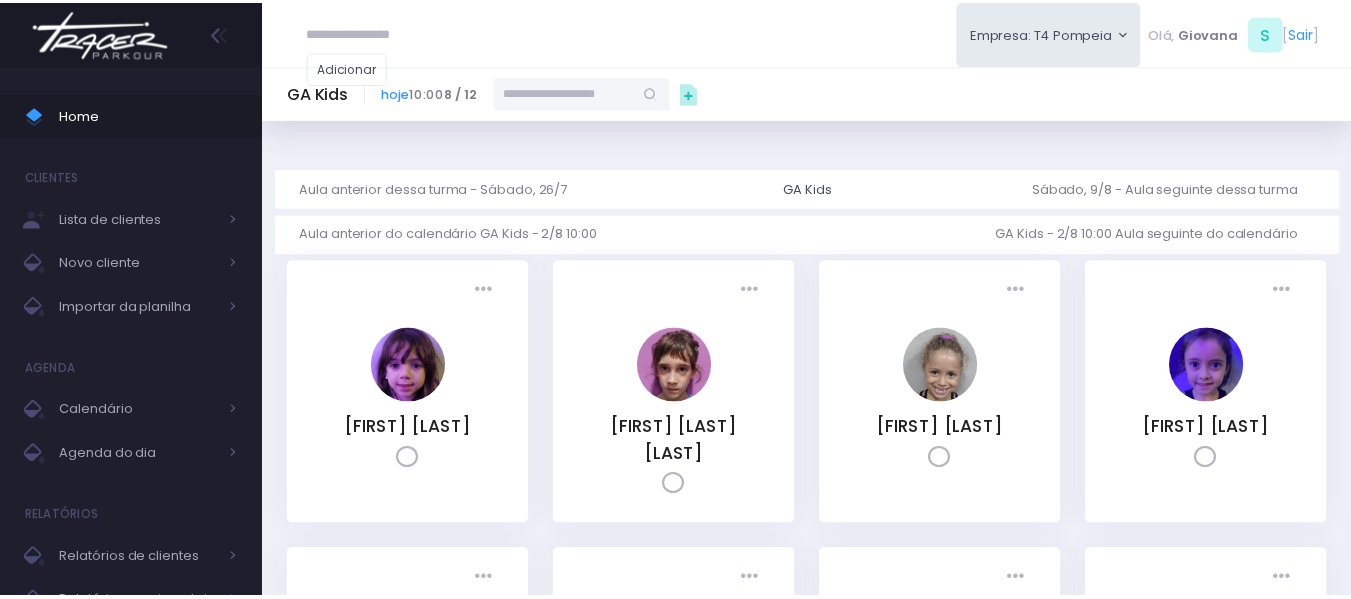 scroll, scrollTop: 0, scrollLeft: 0, axis: both 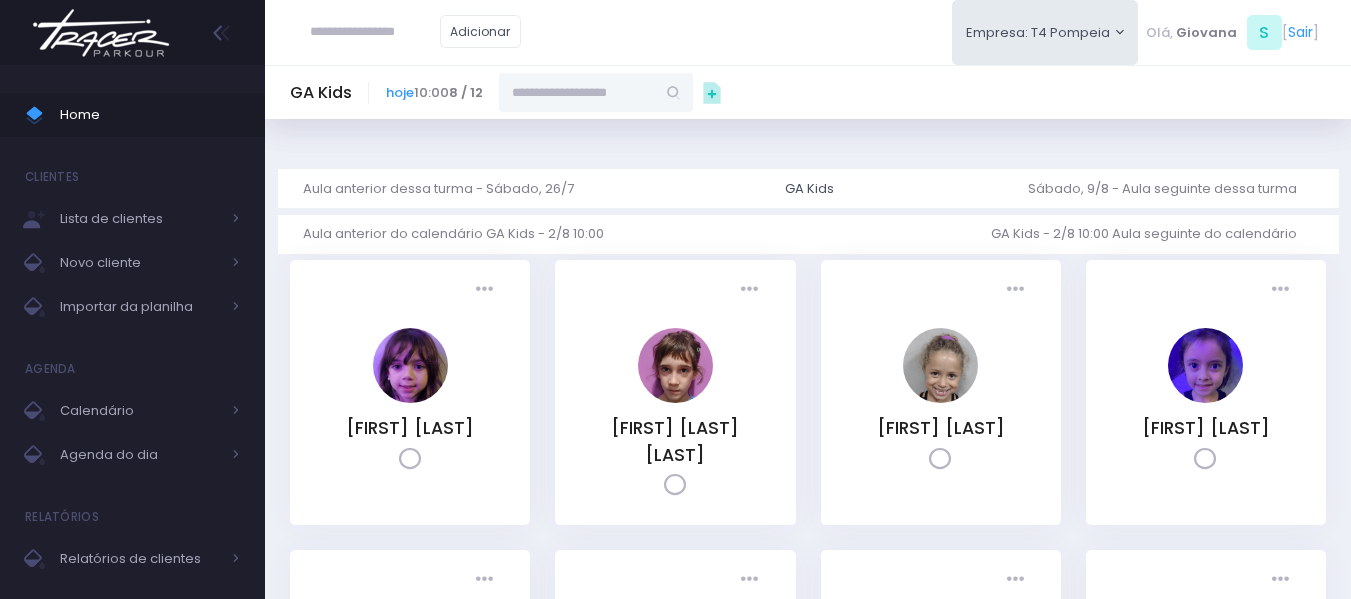 click at bounding box center (577, 92) 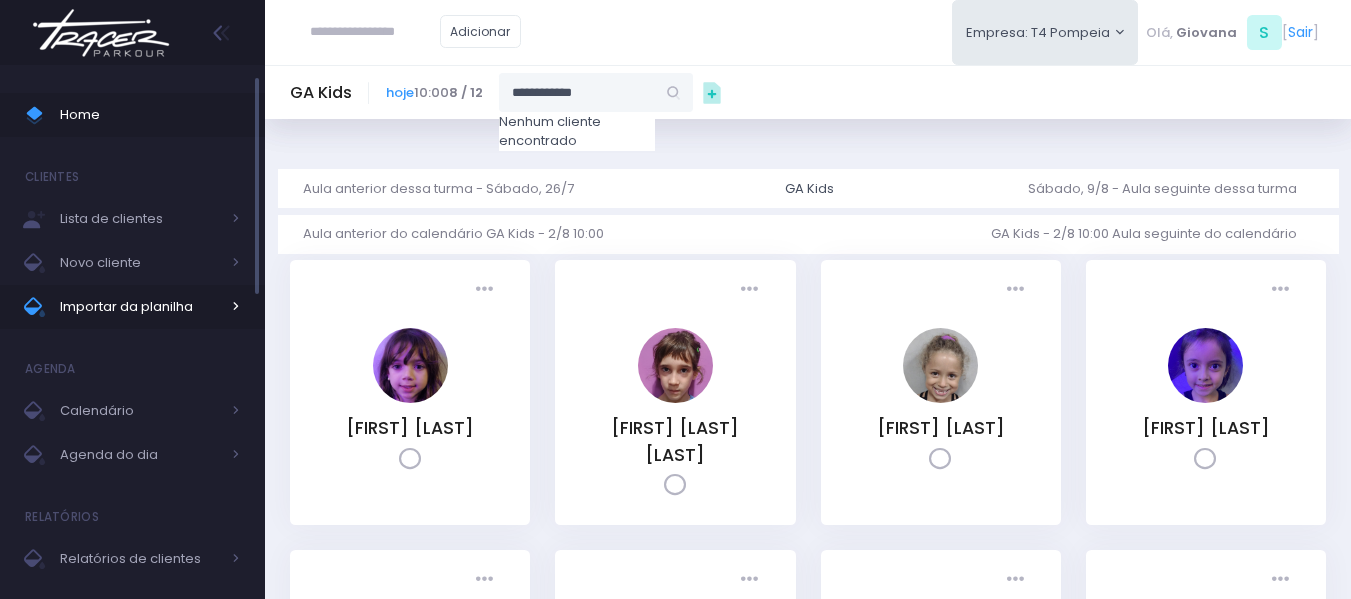 type on "**********" 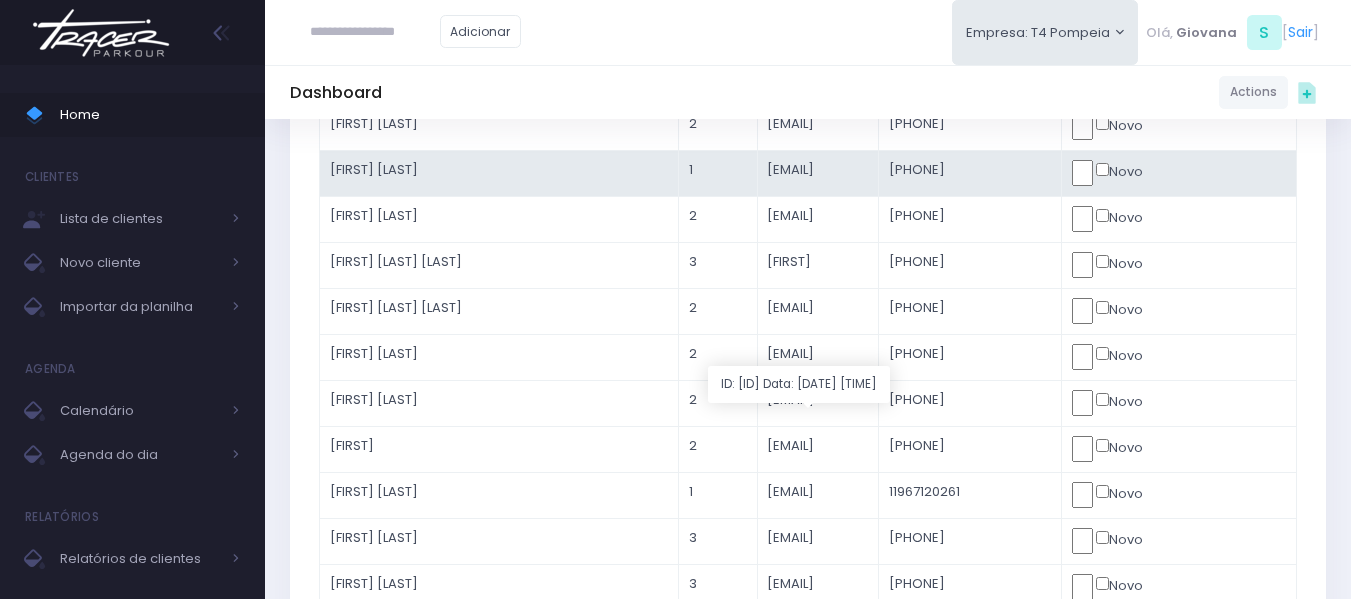 scroll, scrollTop: 400, scrollLeft: 0, axis: vertical 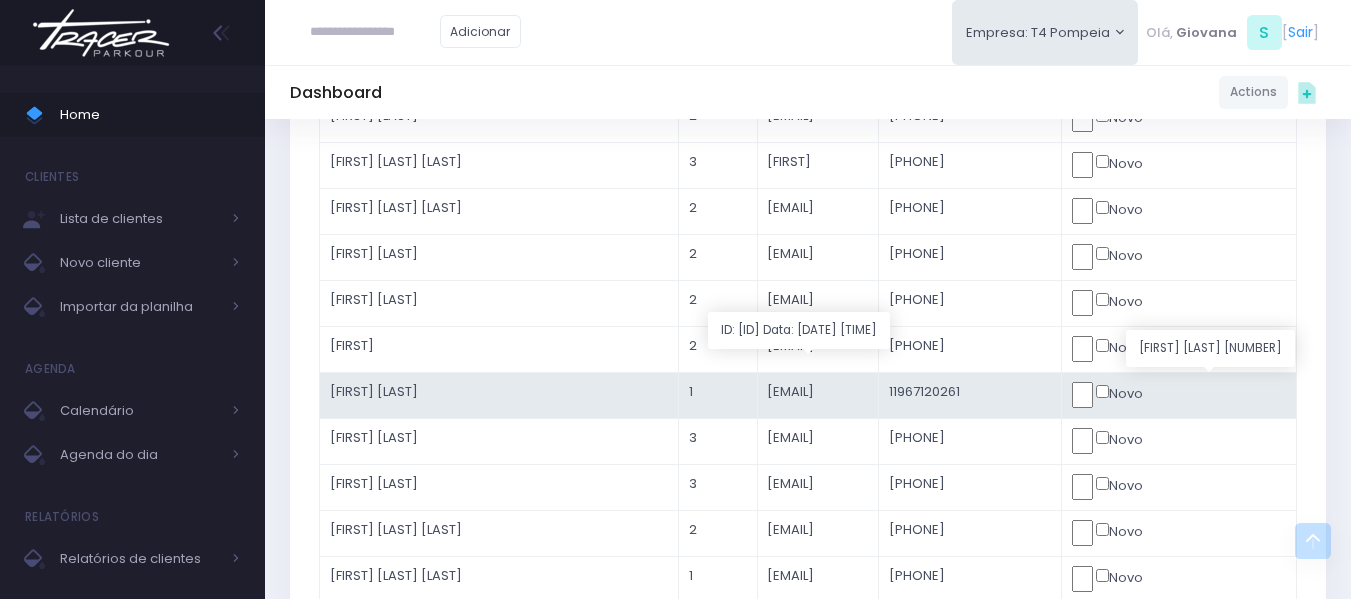 click at bounding box center [0, 0] 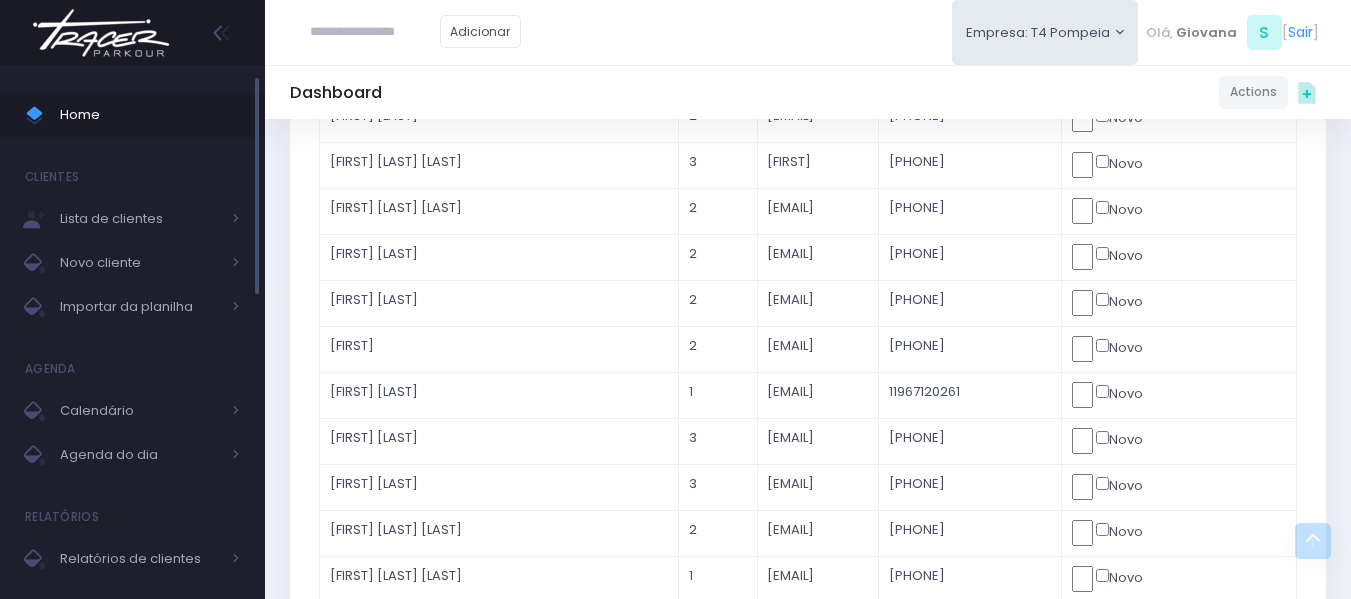 click on "Home" at bounding box center (150, 115) 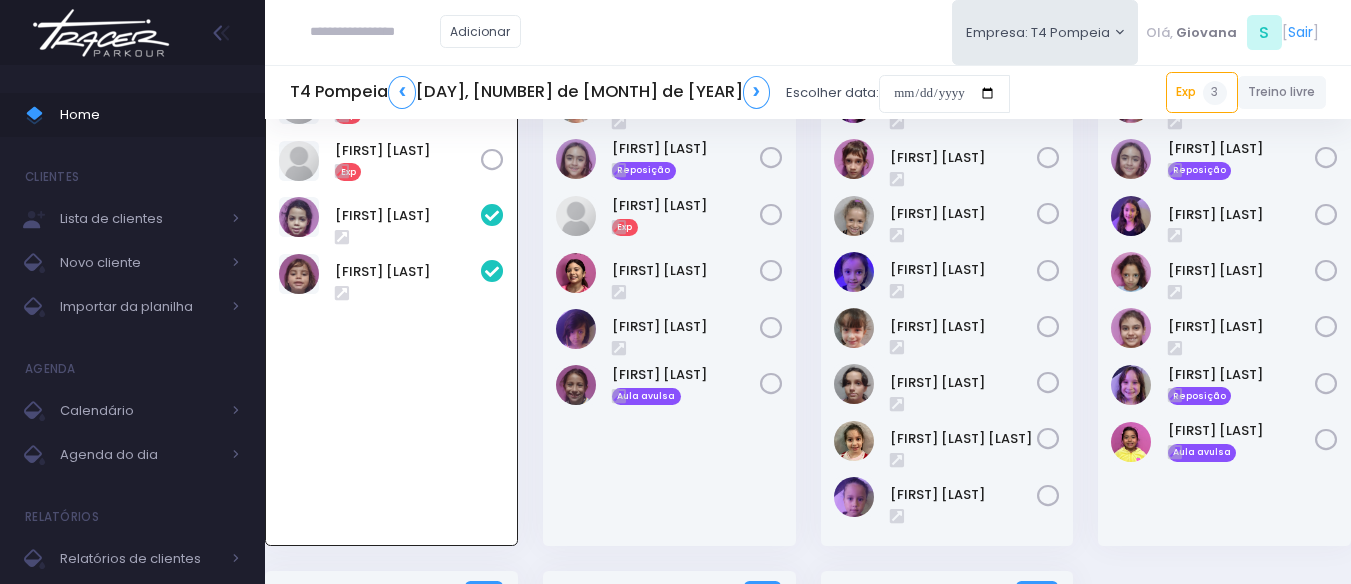 scroll, scrollTop: 44, scrollLeft: 0, axis: vertical 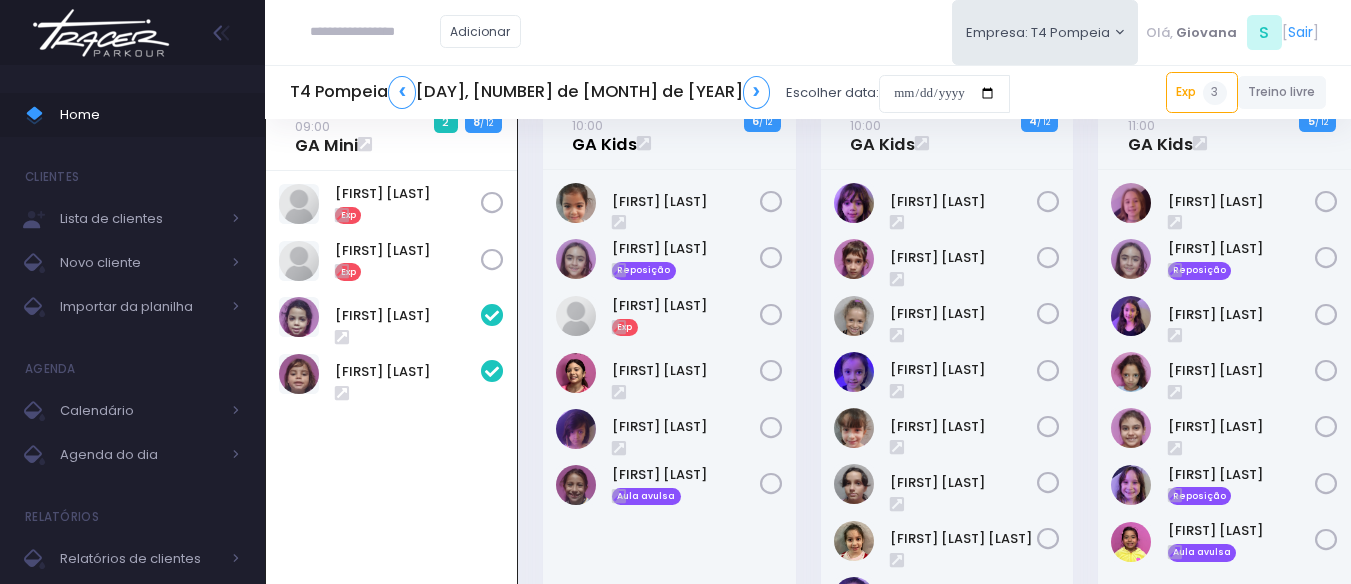 click on "10:00 GA Kids" at bounding box center (604, 135) 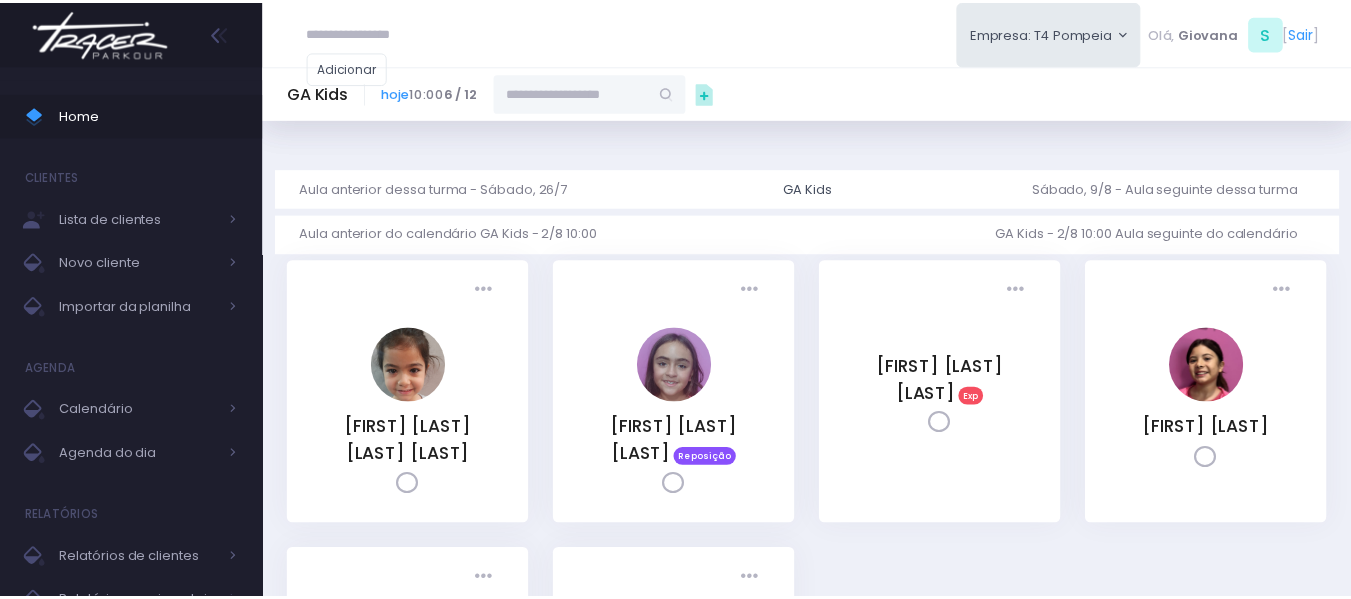 scroll, scrollTop: 0, scrollLeft: 0, axis: both 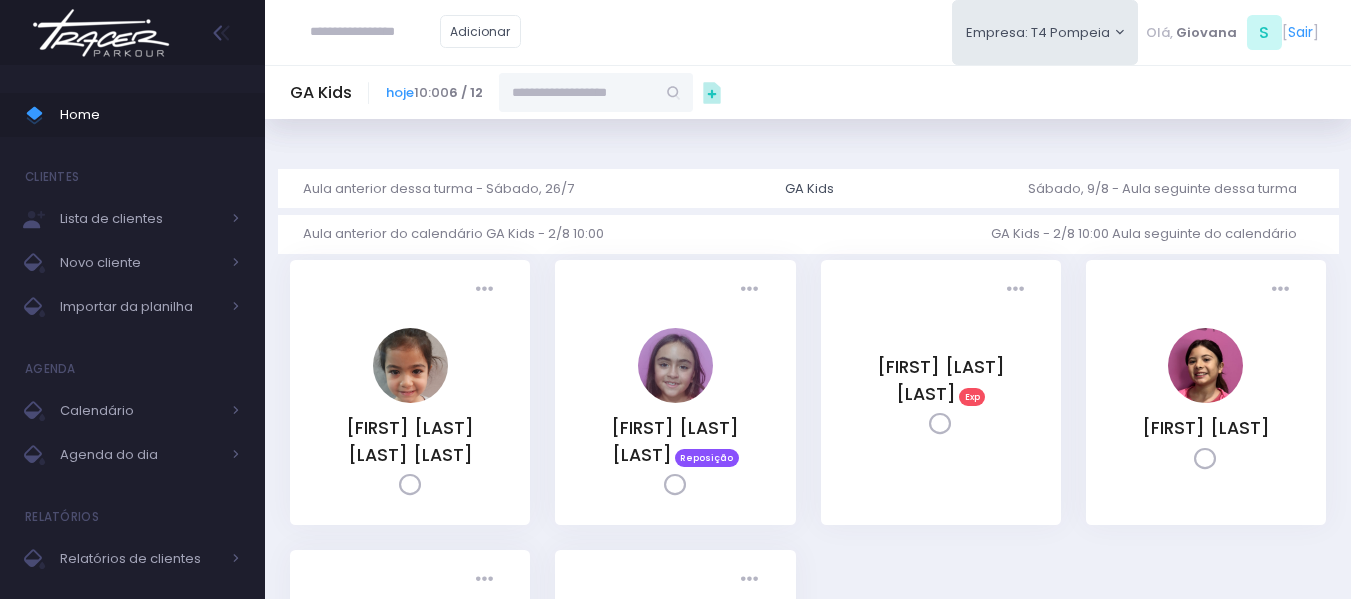 click at bounding box center (577, 92) 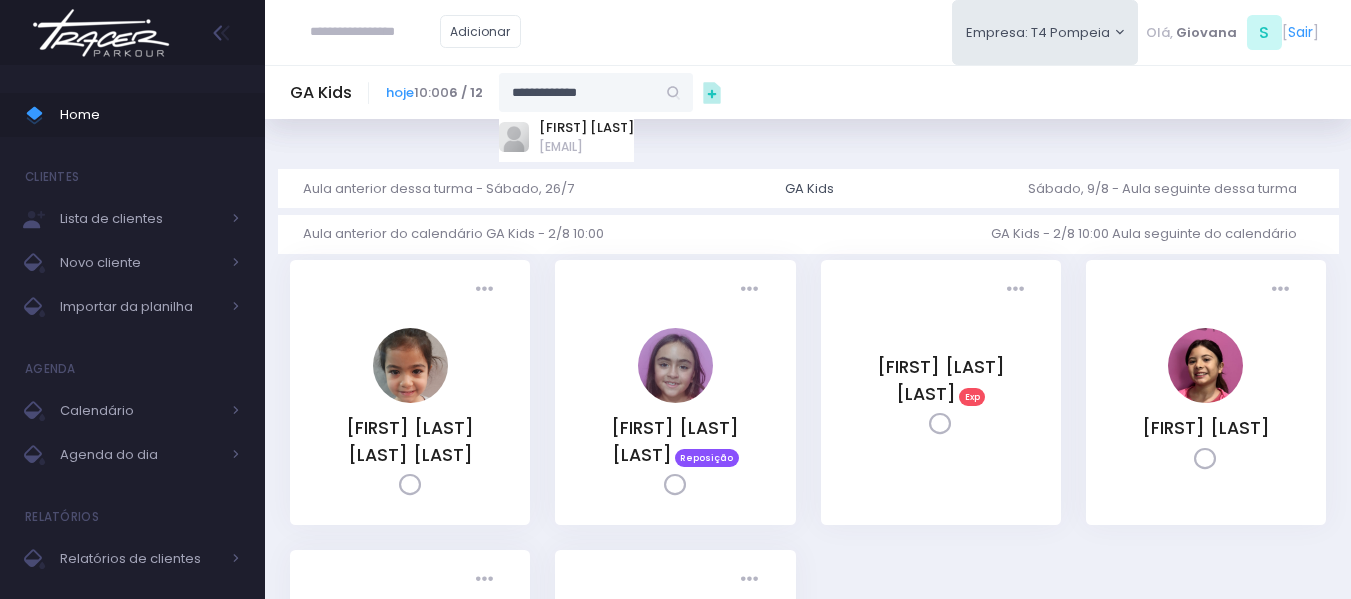 click on "[EMAIL]" at bounding box center [586, 147] 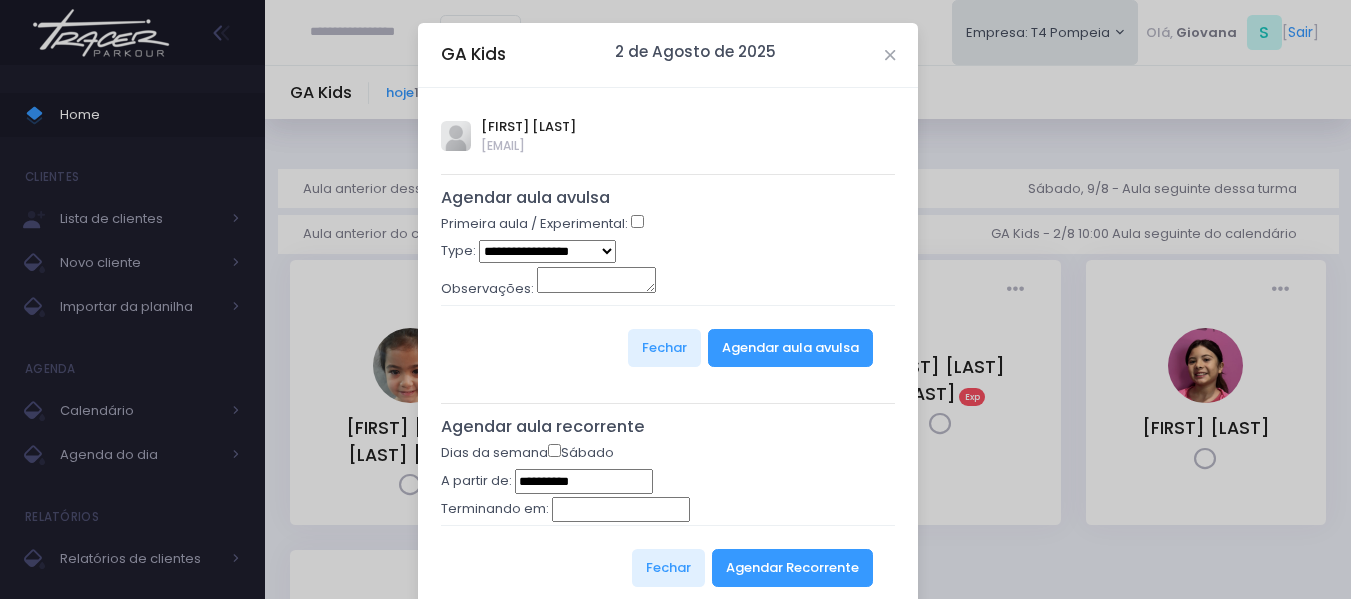 select on "*" 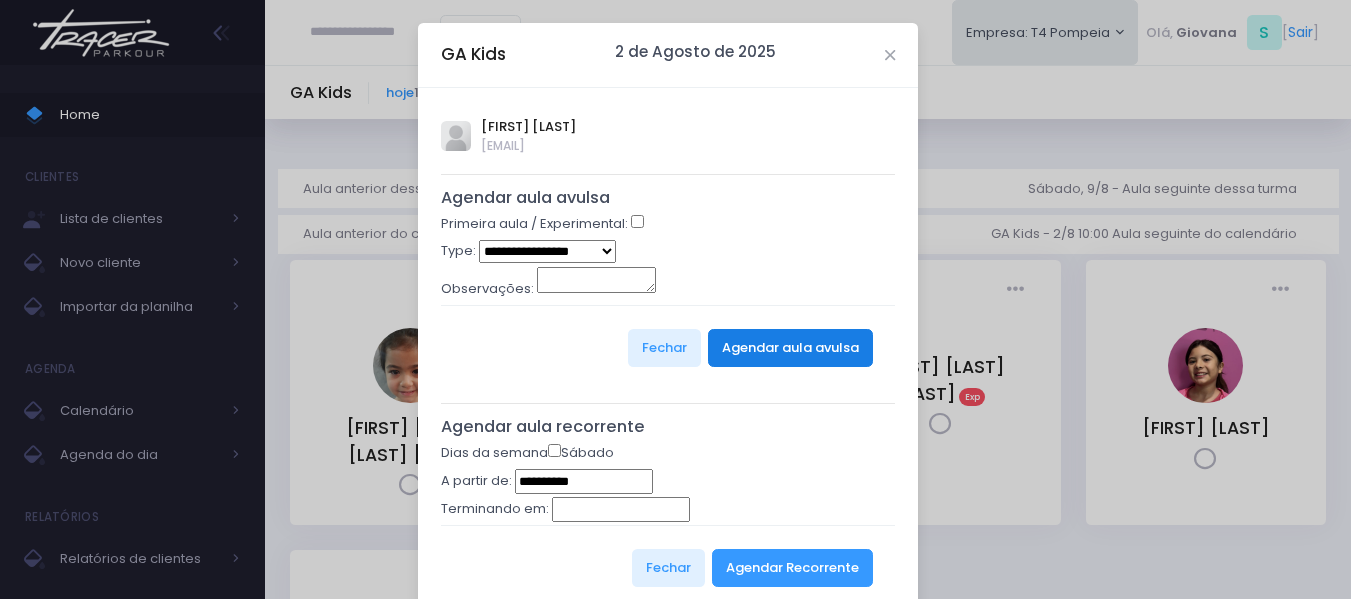 click on "Agendar aula avulsa" at bounding box center (790, 348) 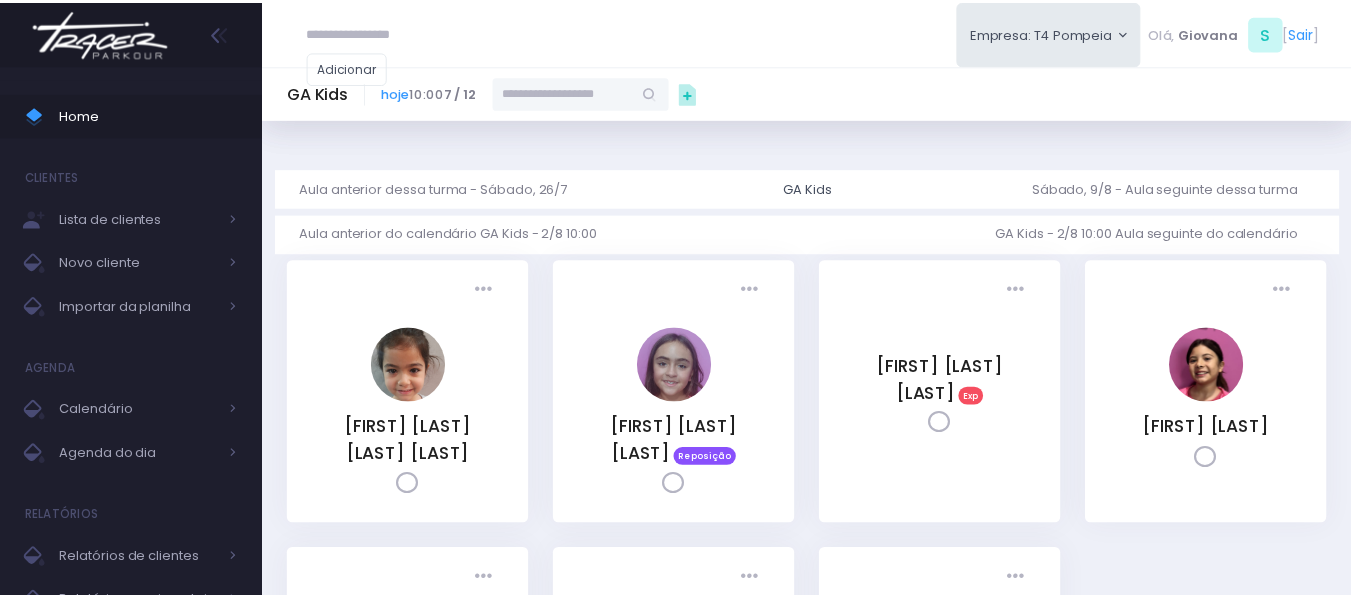 scroll, scrollTop: 0, scrollLeft: 0, axis: both 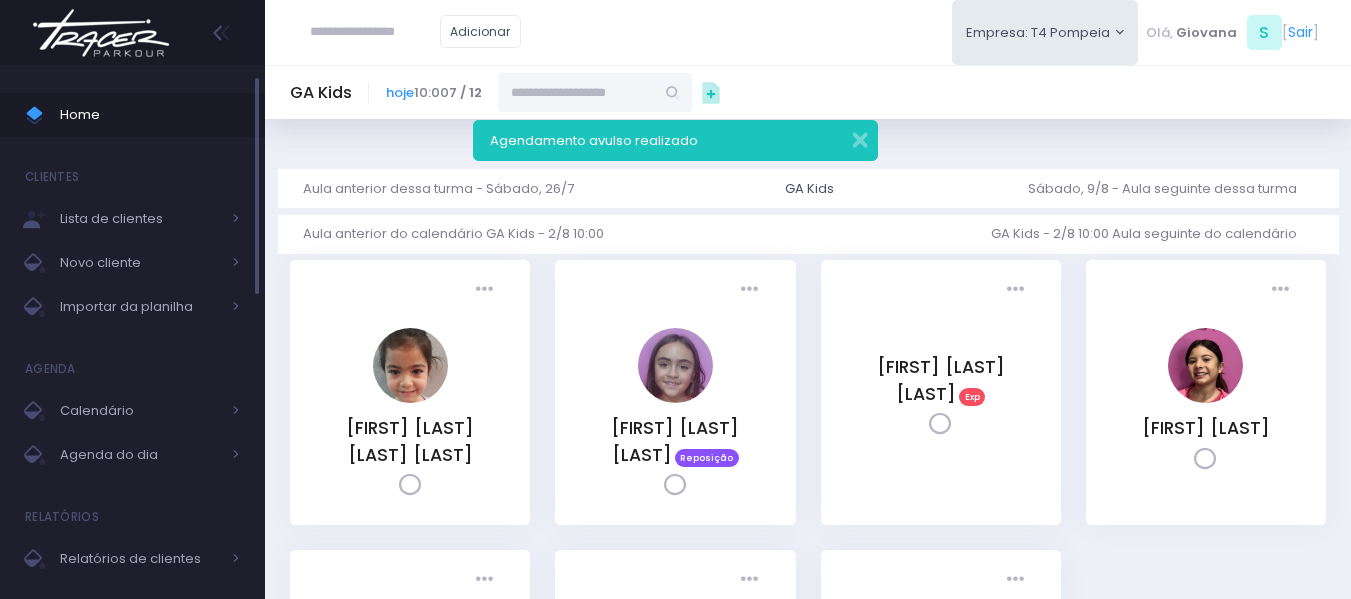 click on "Home" at bounding box center [150, 115] 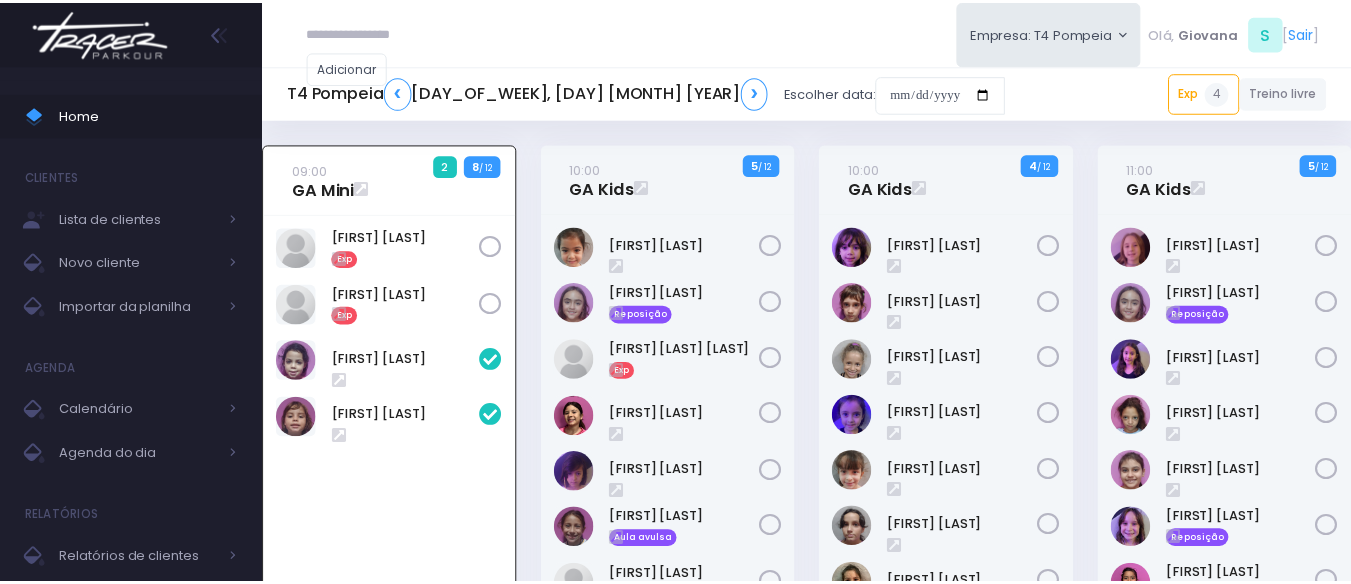 scroll, scrollTop: 144, scrollLeft: 0, axis: vertical 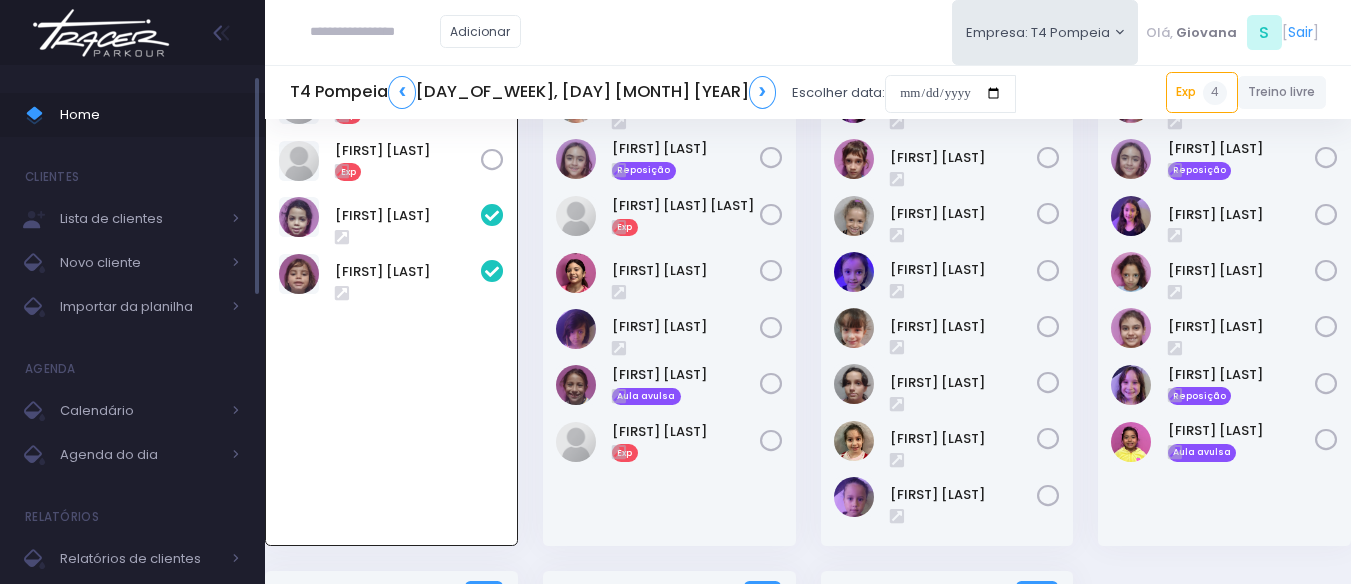click on "Home" at bounding box center (150, 115) 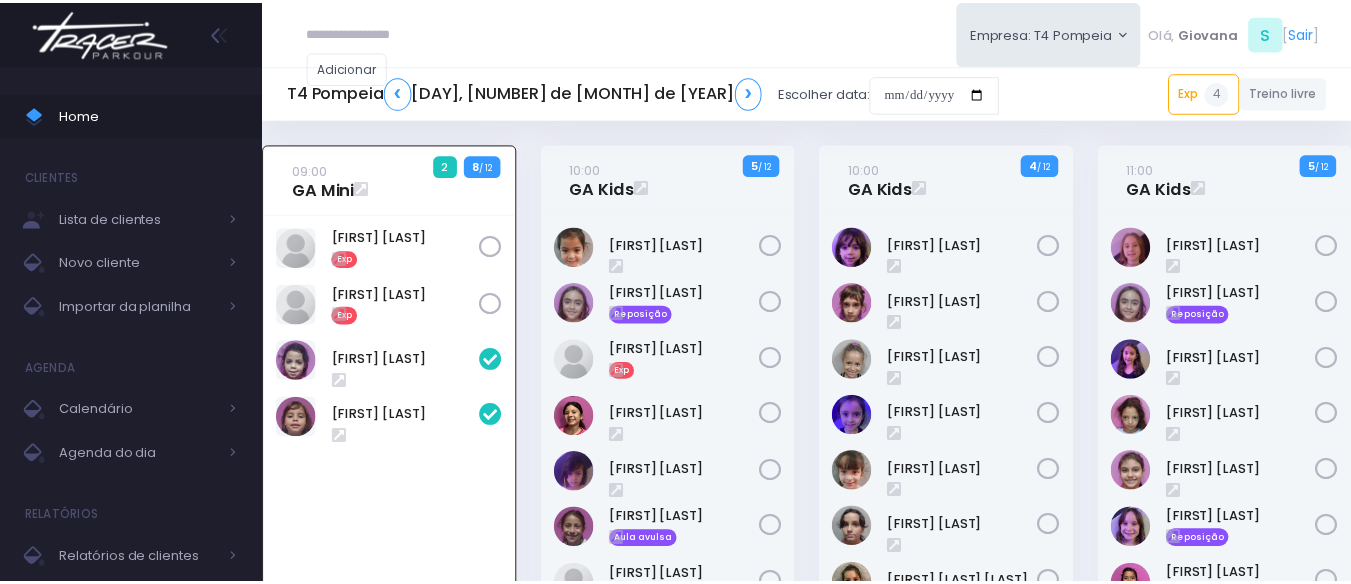 scroll, scrollTop: 144, scrollLeft: 0, axis: vertical 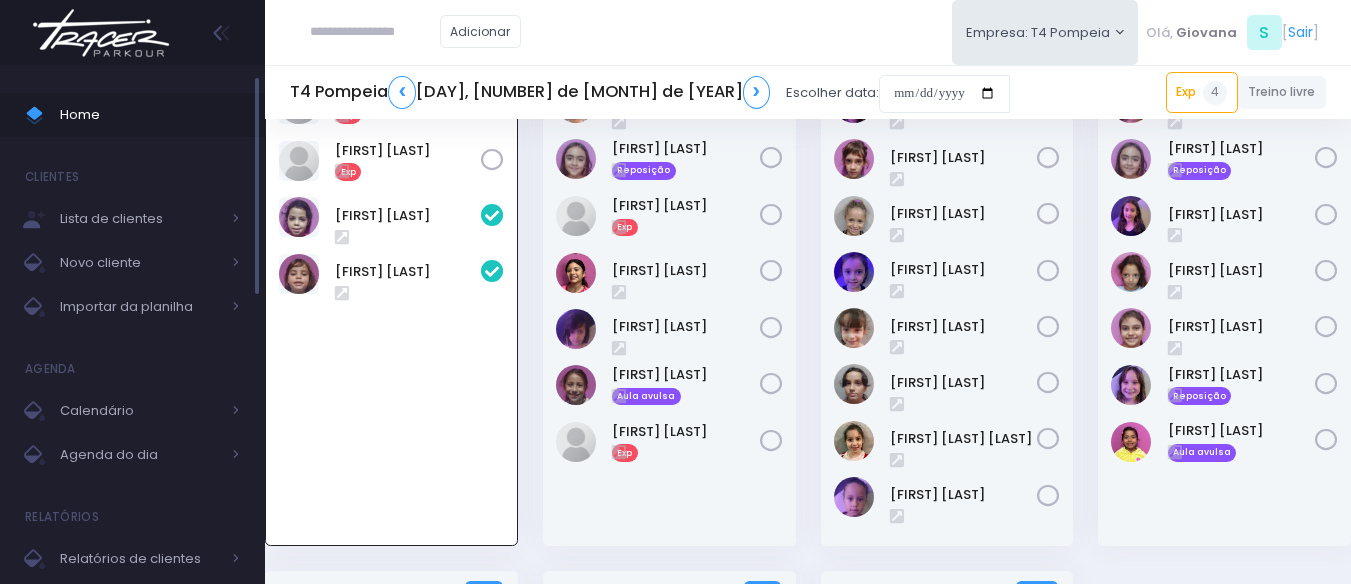 click on "Home" at bounding box center (132, 115) 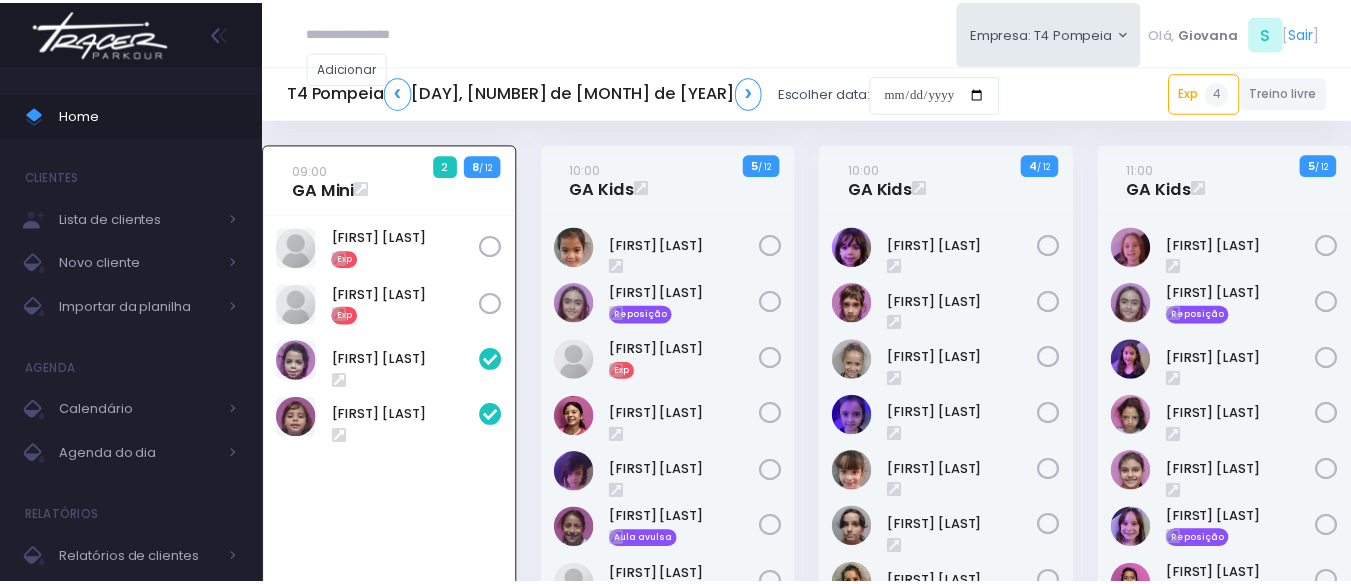 scroll, scrollTop: 144, scrollLeft: 0, axis: vertical 